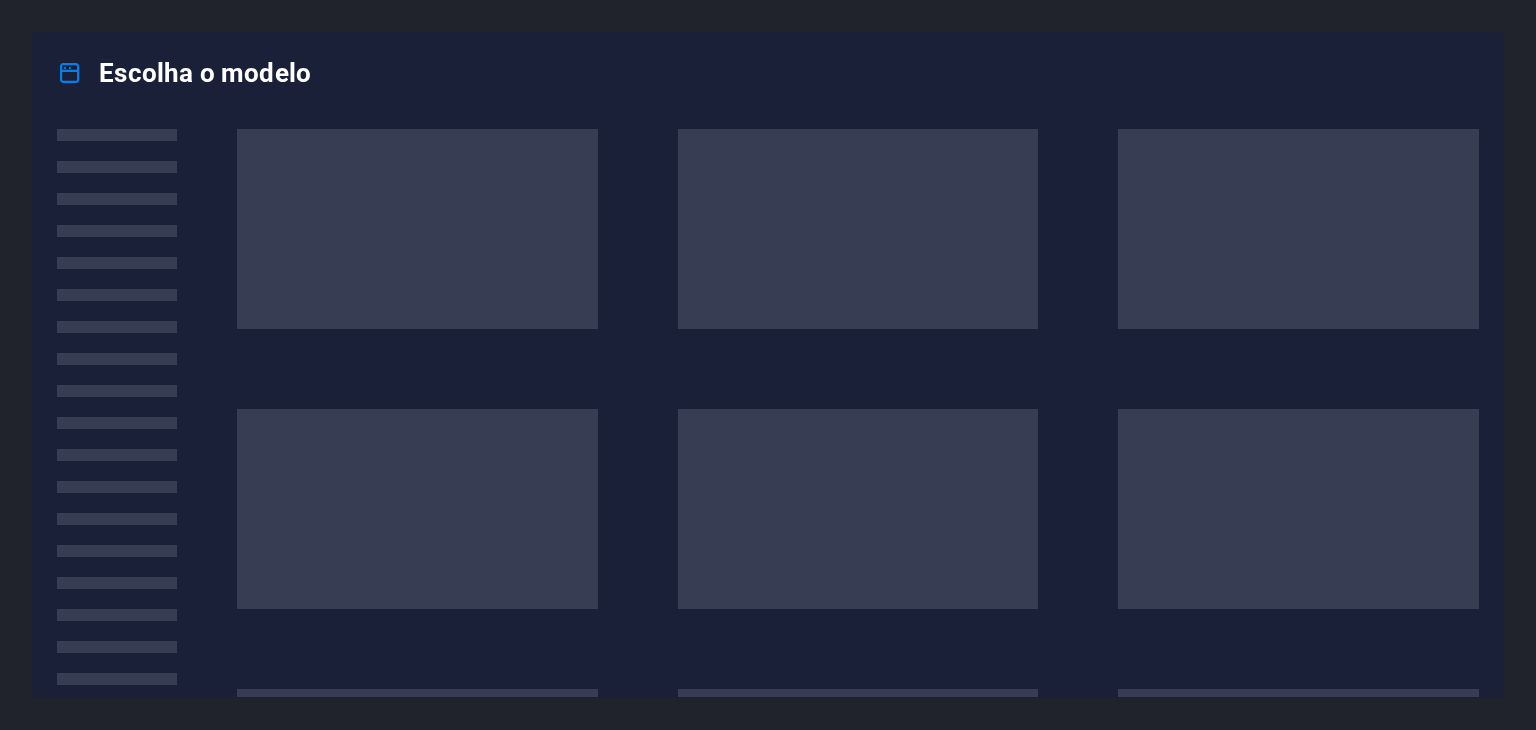 scroll, scrollTop: 0, scrollLeft: 0, axis: both 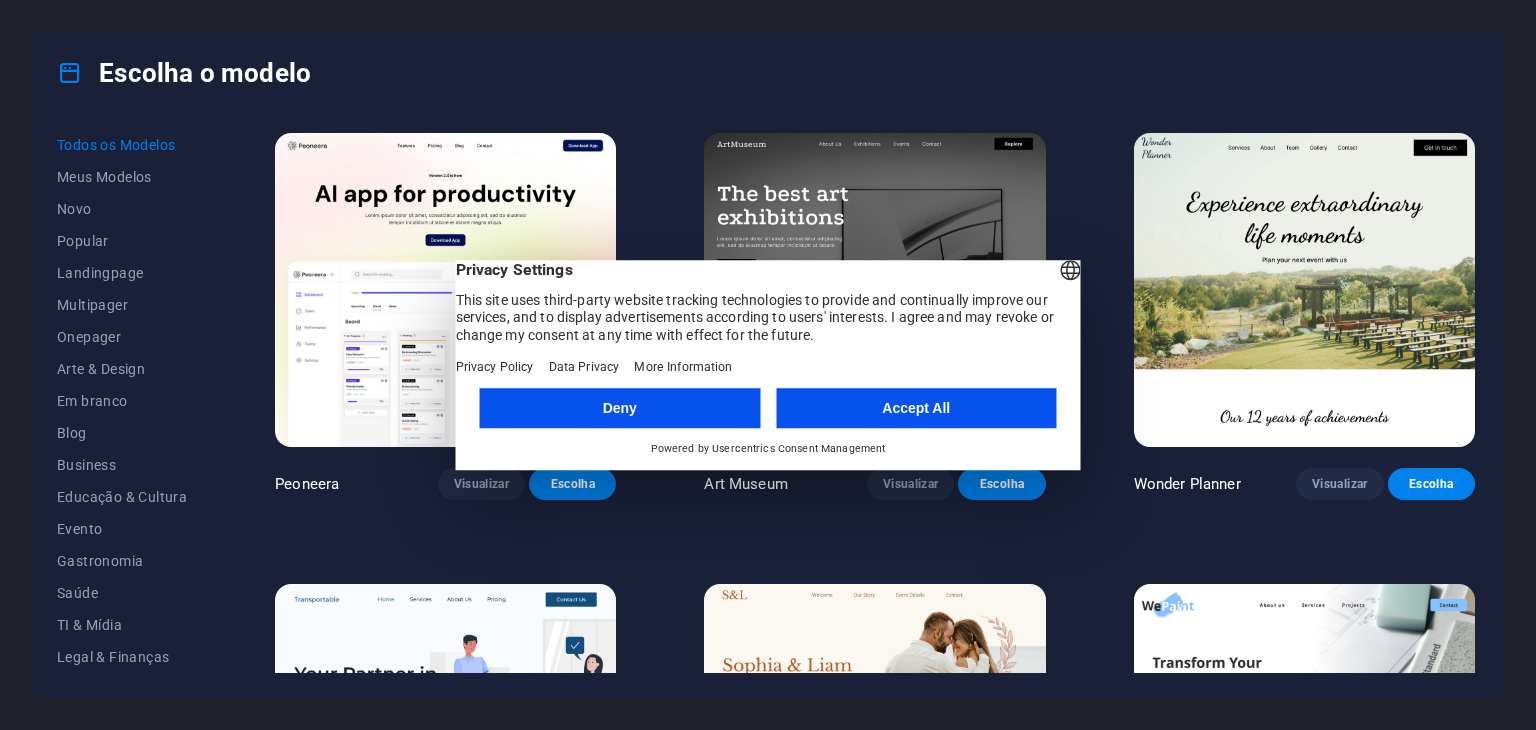 click on "Deny" at bounding box center [620, 408] 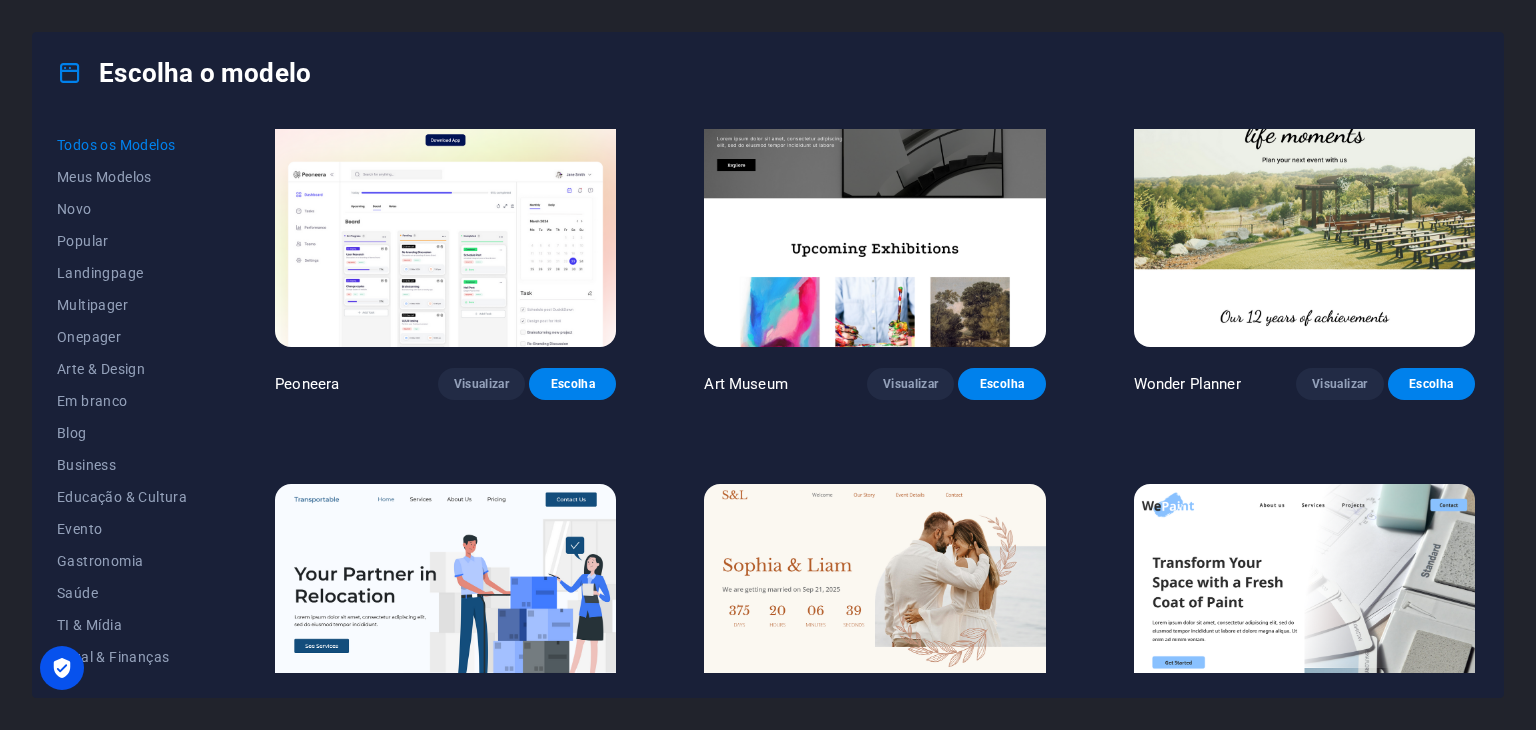 scroll, scrollTop: 0, scrollLeft: 0, axis: both 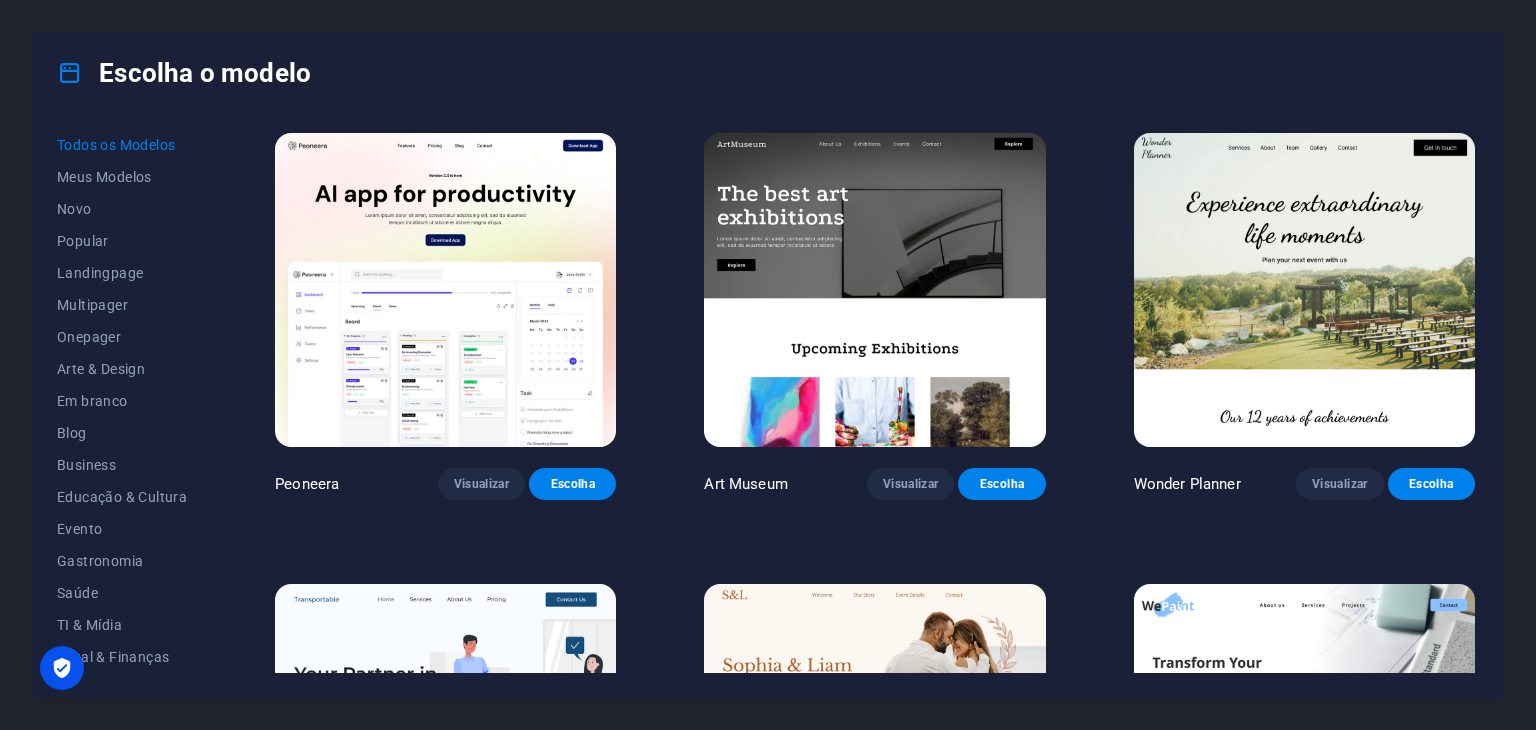 click on "Escolha" at bounding box center [1001, 484] 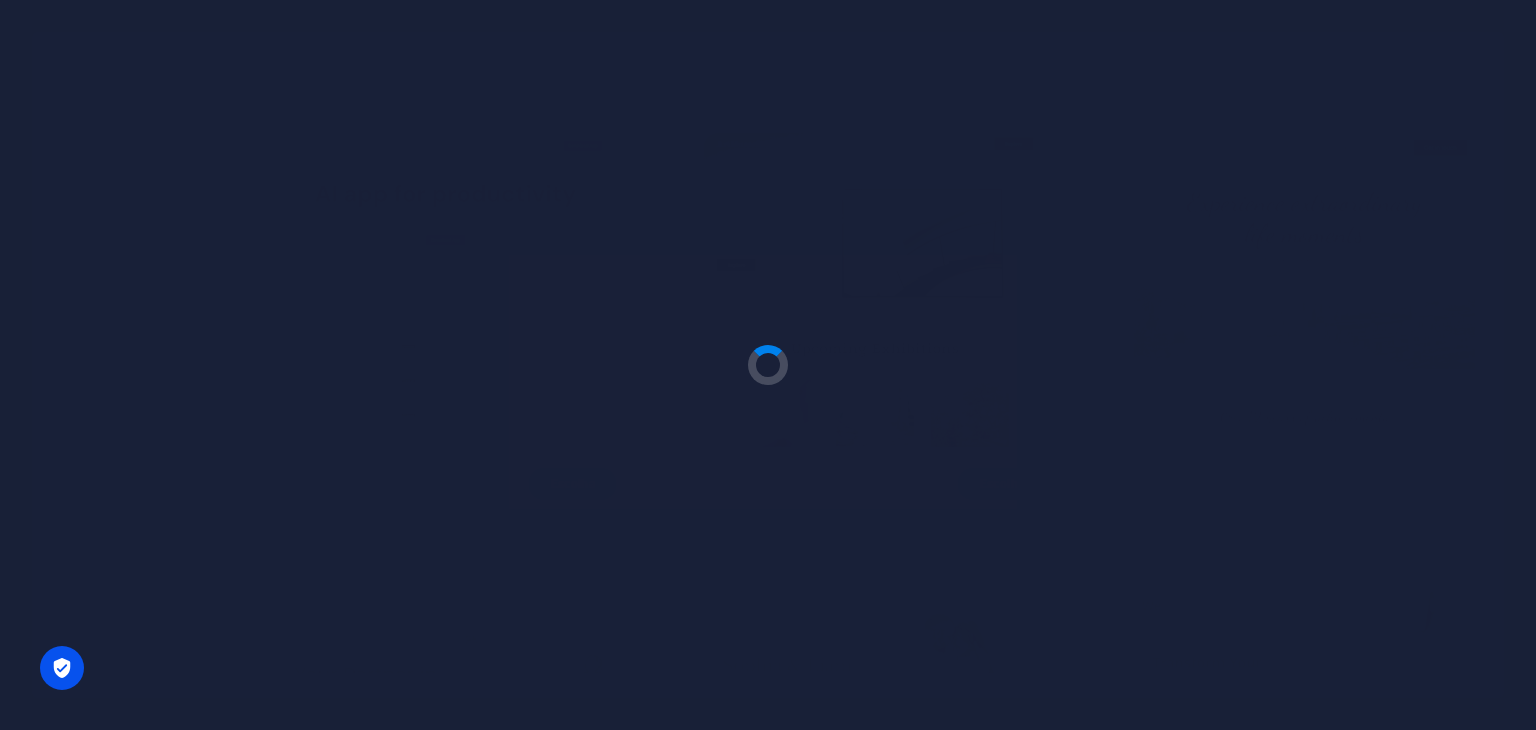 type 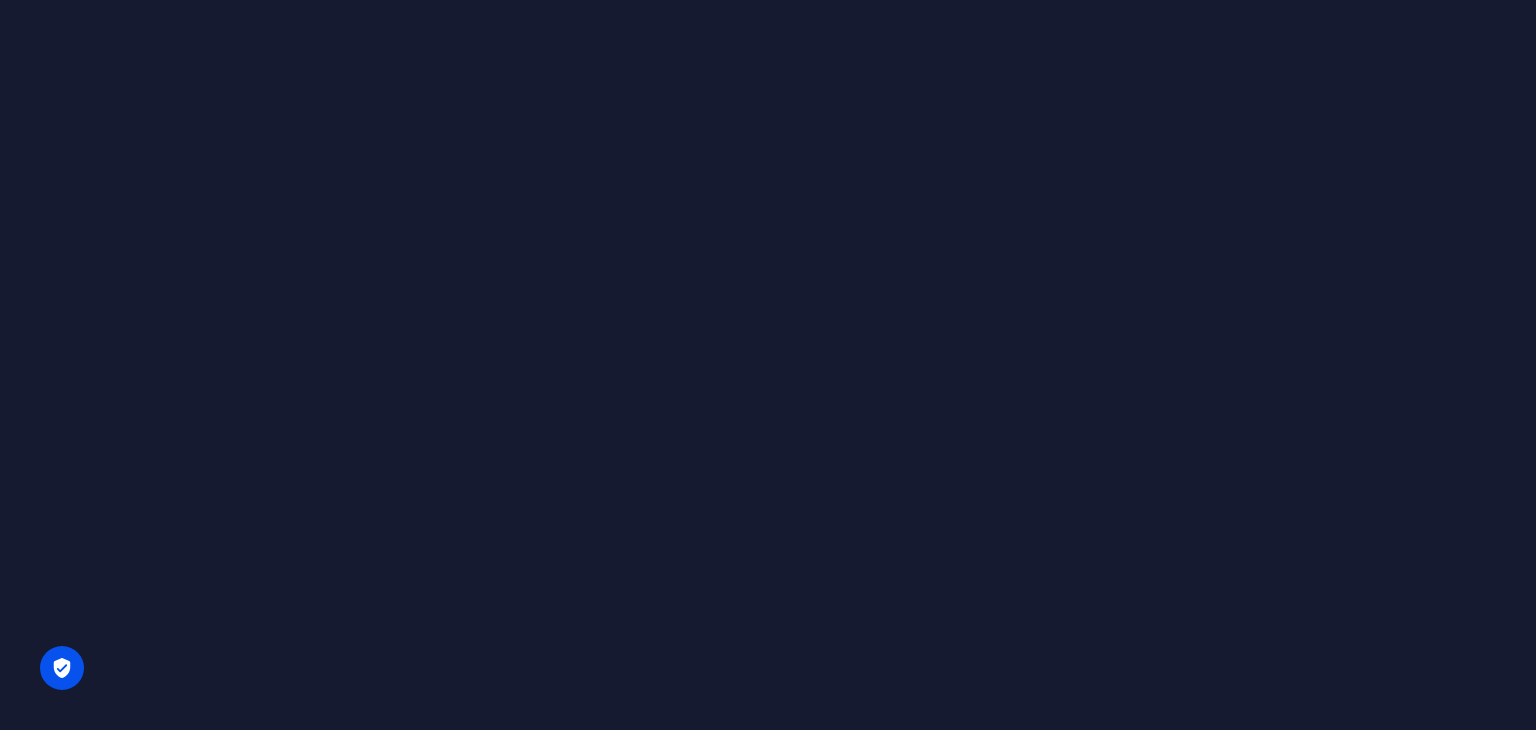 scroll, scrollTop: 0, scrollLeft: 0, axis: both 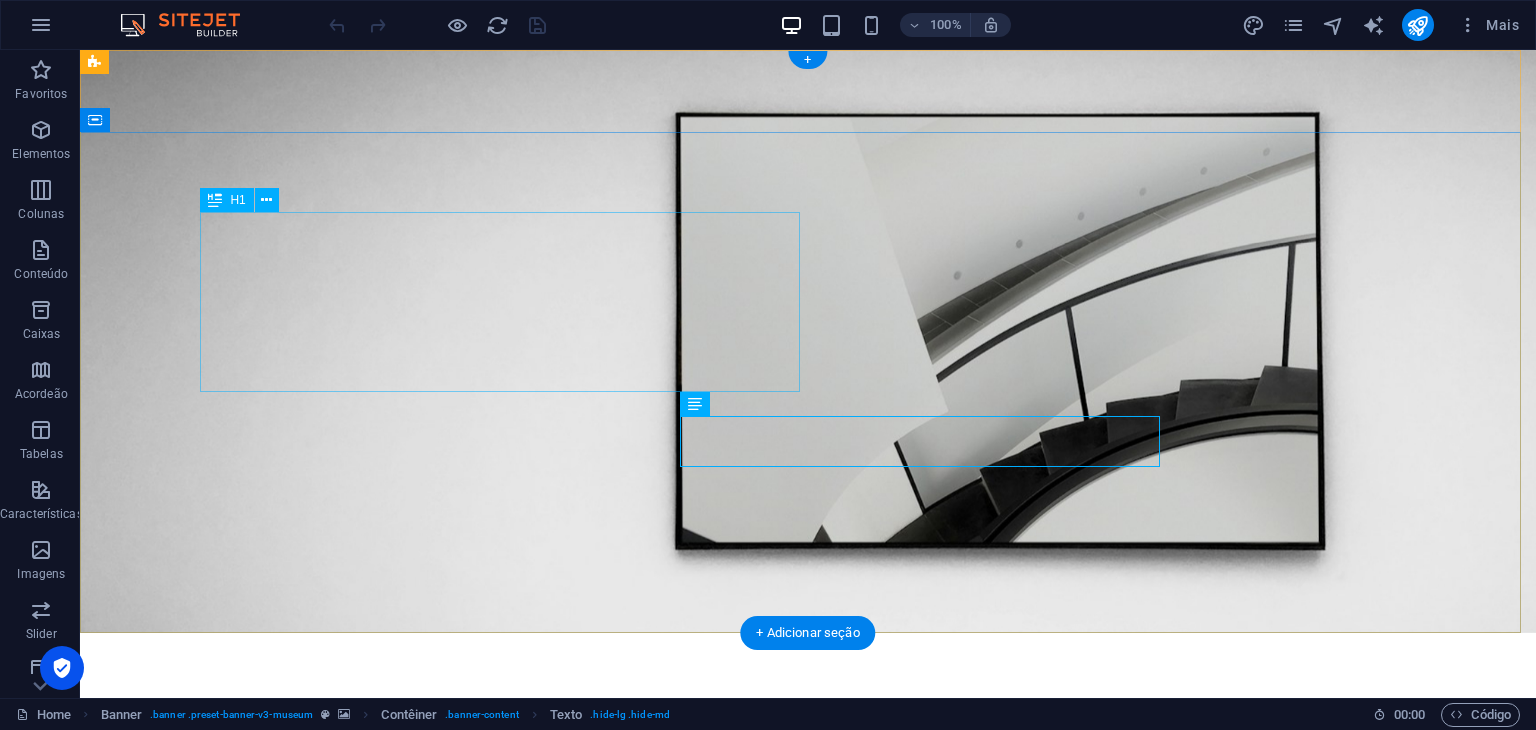 click on "The best art exhibitions" at bounding box center (808, 911) 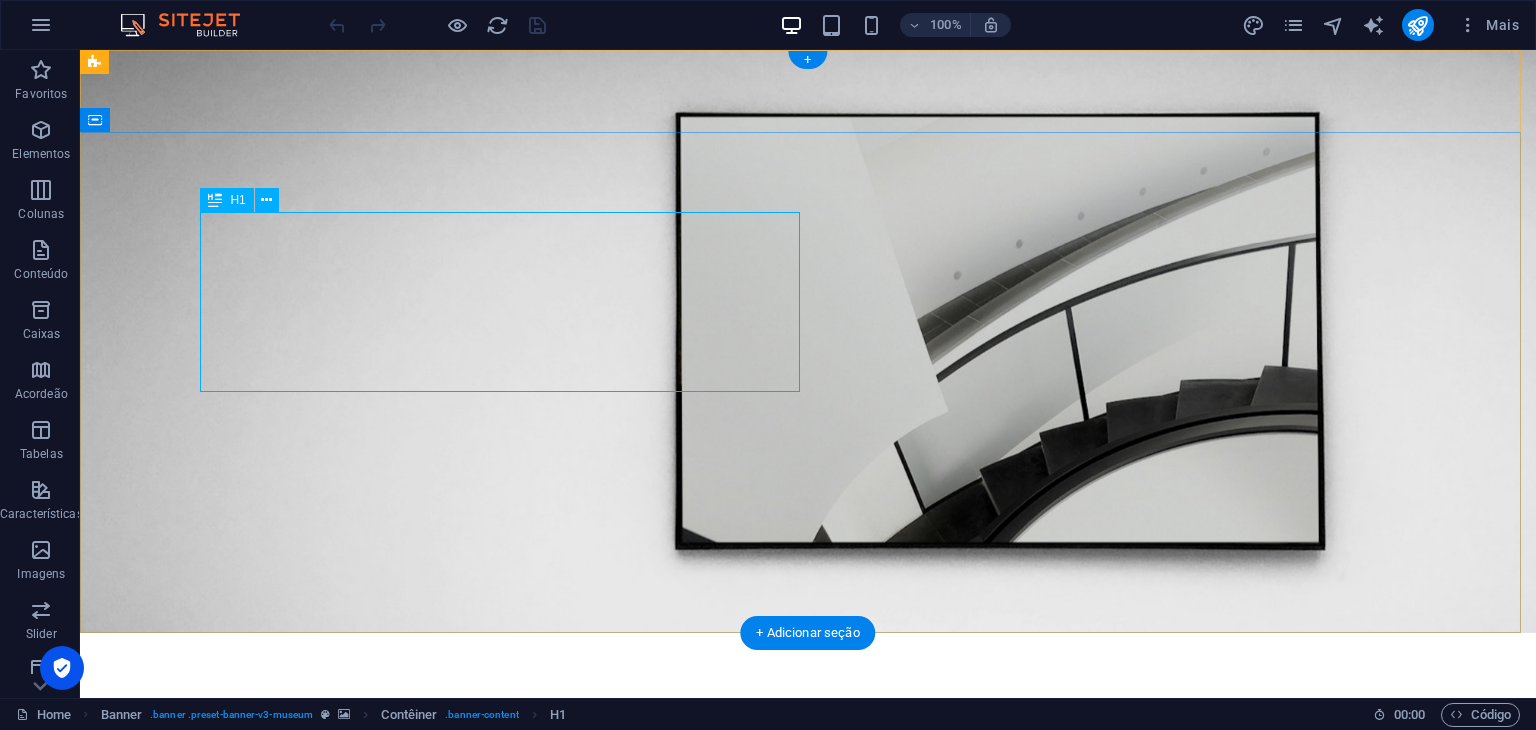 click on "The best art exhibitions" at bounding box center (808, 911) 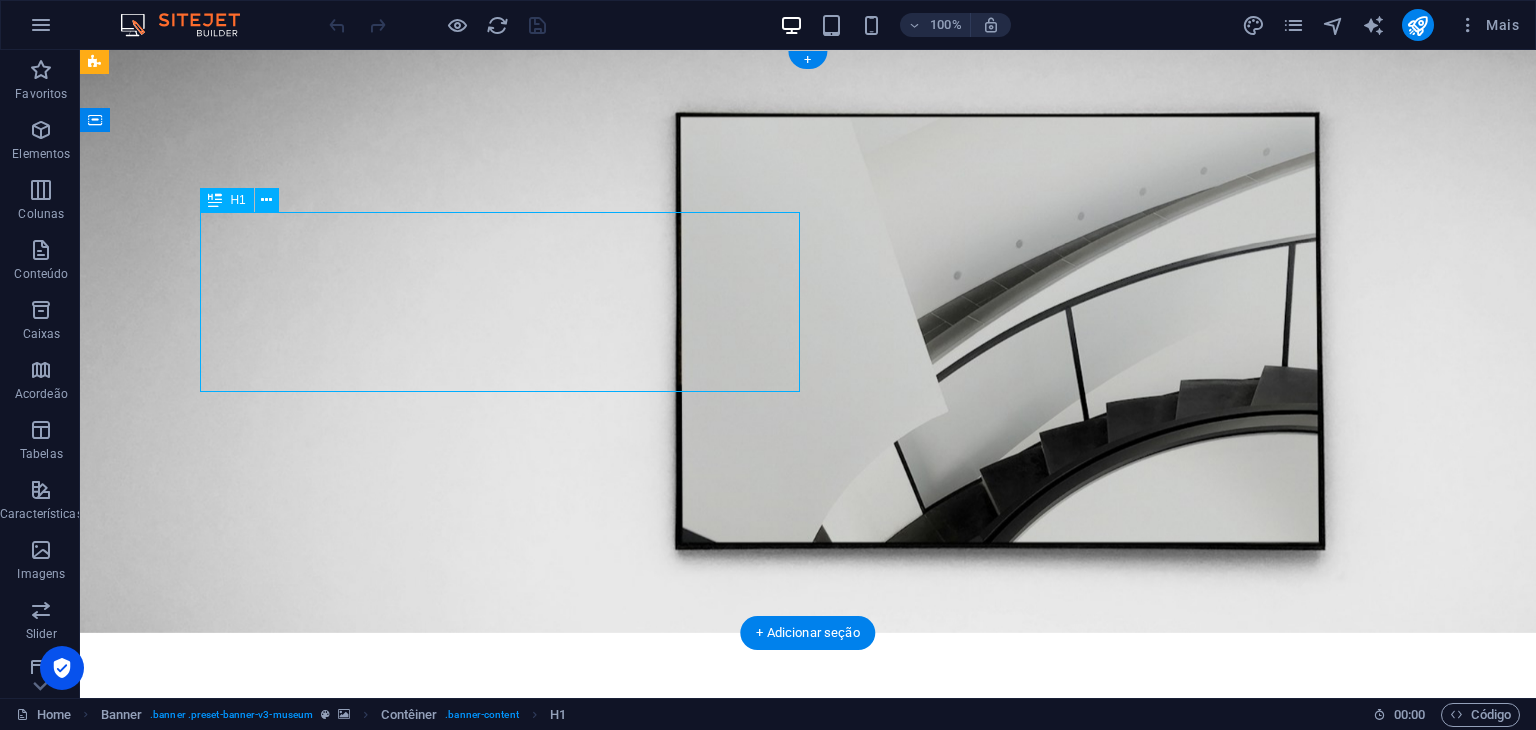 drag, startPoint x: 208, startPoint y: 237, endPoint x: 435, endPoint y: 356, distance: 256.3006 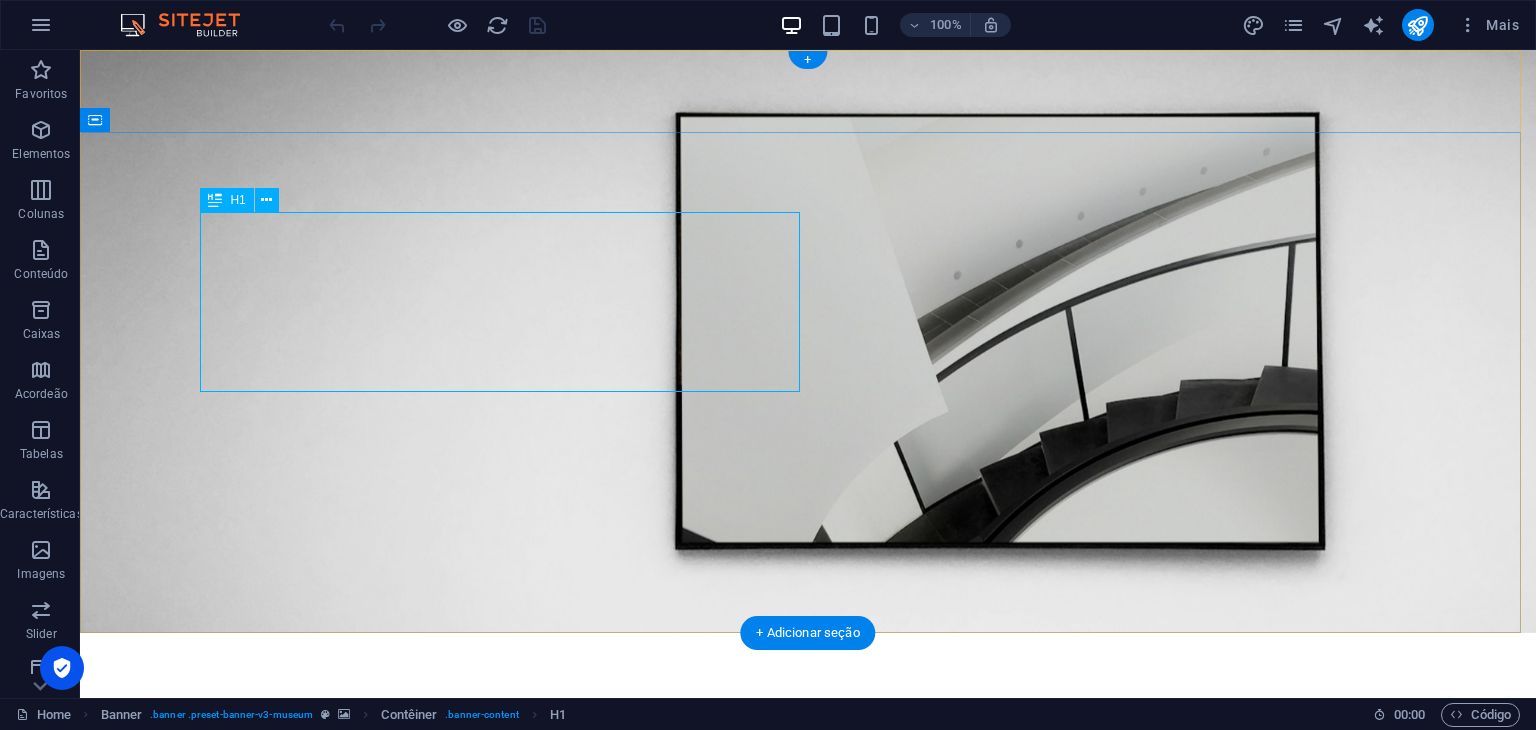 click on "The best art exhibitions" at bounding box center [808, 911] 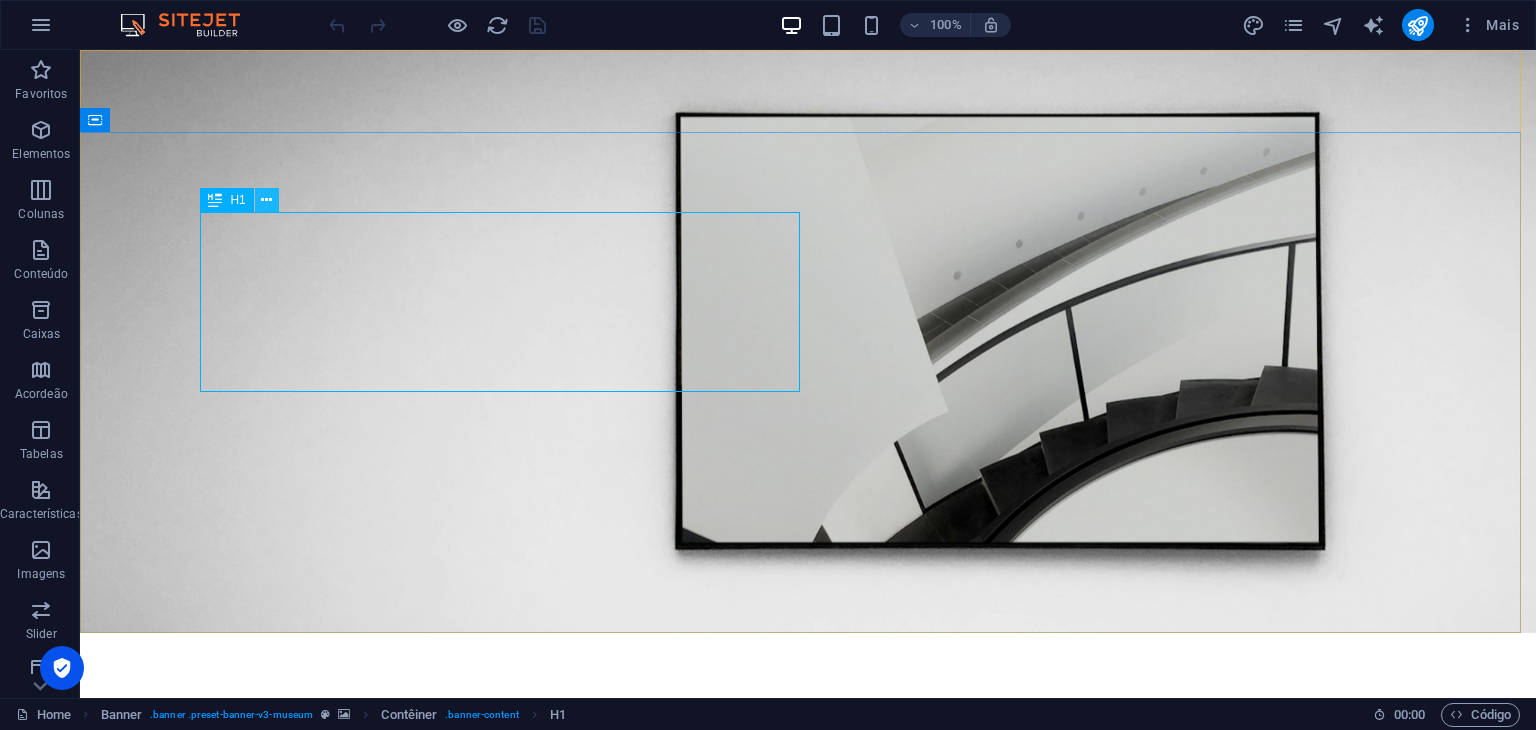 click at bounding box center [266, 200] 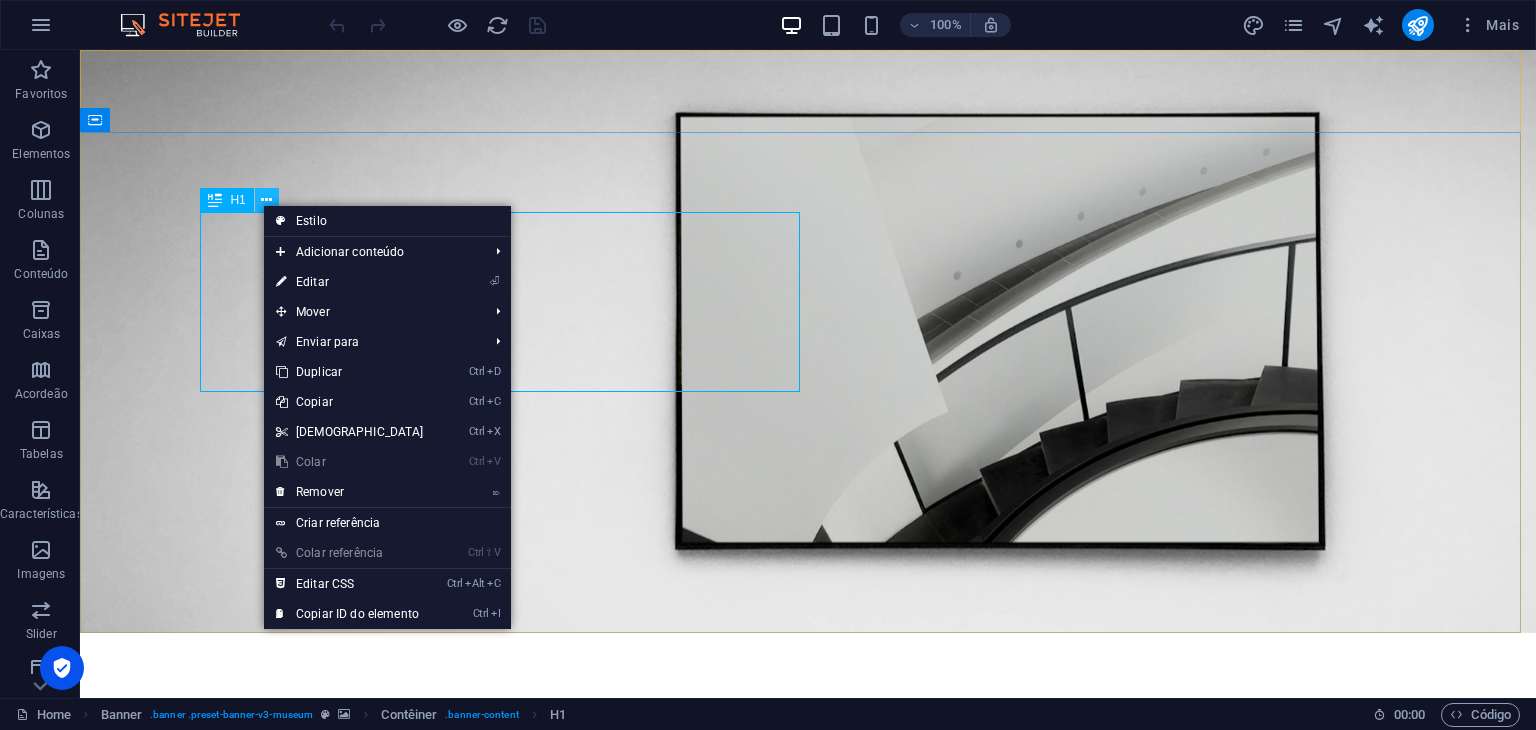 click at bounding box center (266, 200) 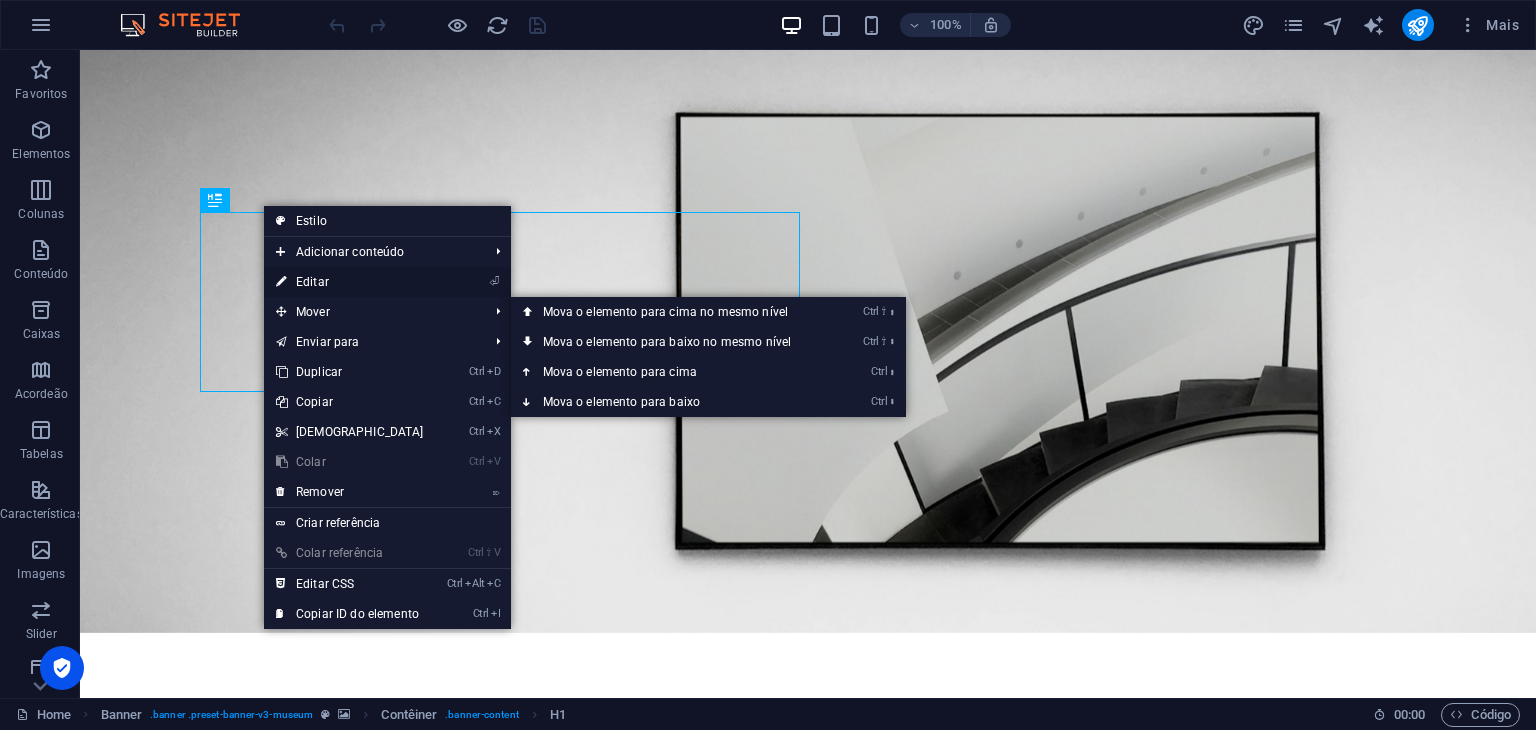 click on "⏎  Editar" at bounding box center (350, 282) 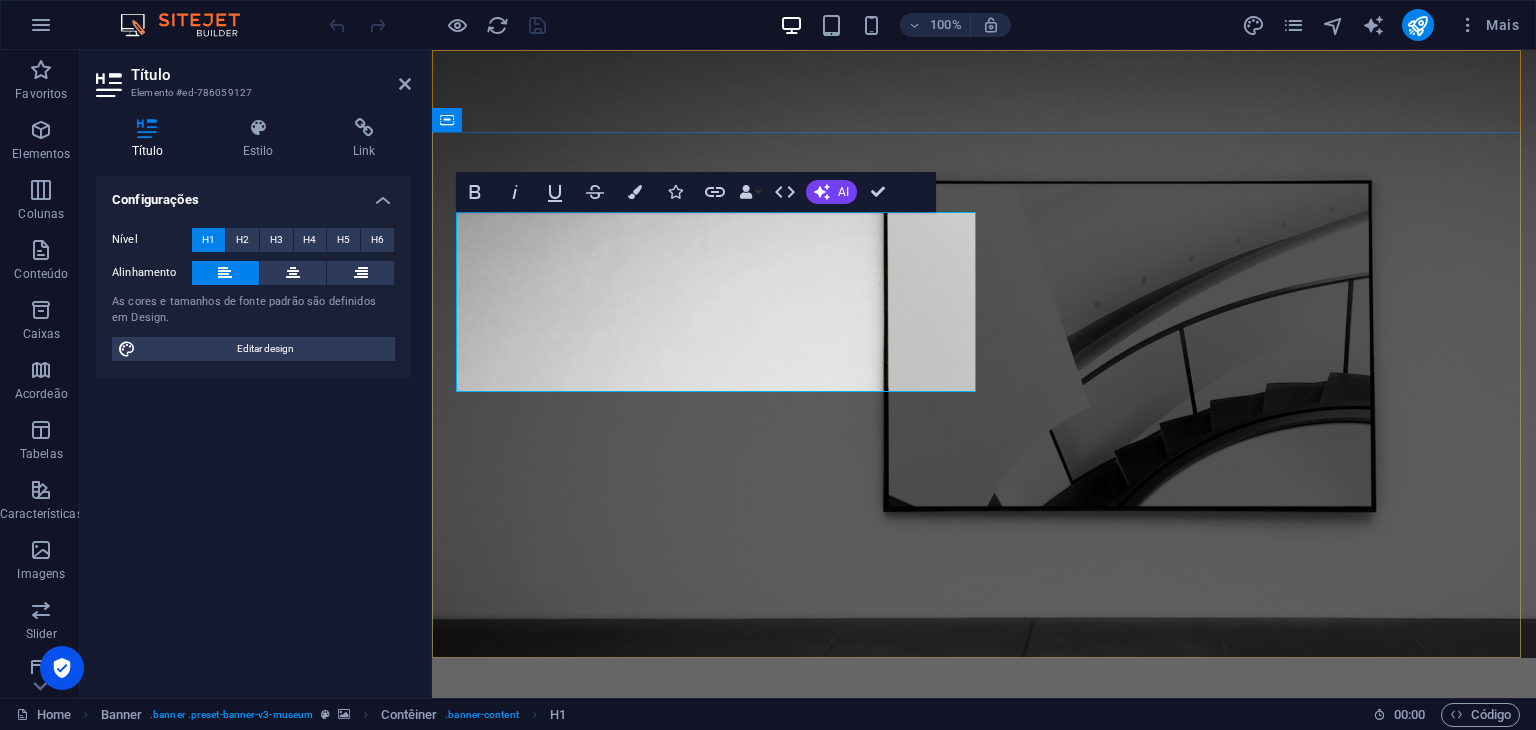 type 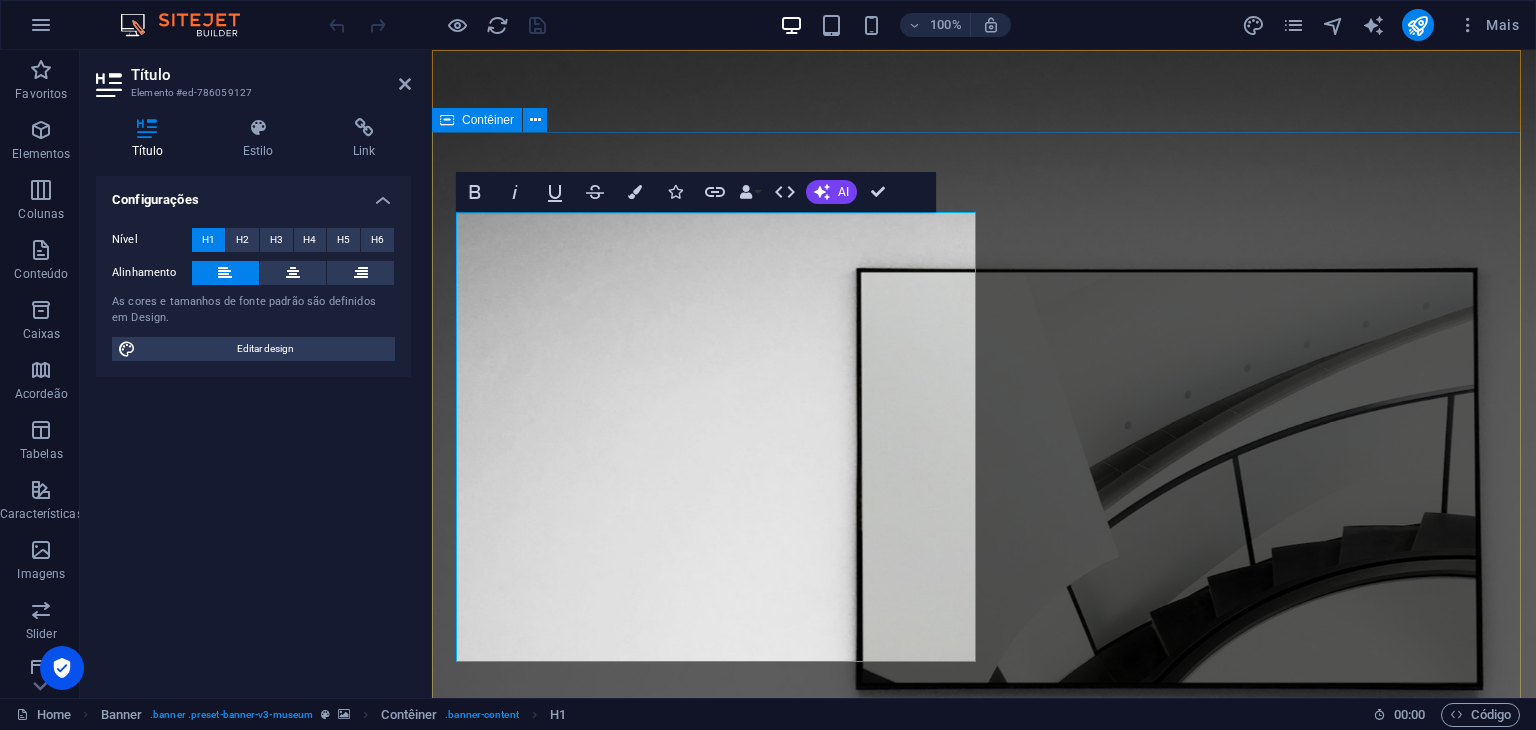 click on "Filarmonica M​onte Redondo ‌ Lorem ipsum dolor sit amet, consectetur adipiscing elit, sed do eiusmod tempor incididunt ut labore Lorem ipsum dolor sit amet, consectetur adipiscing elit, sed do eiusmod tempor incididunt ut labore Explore" at bounding box center (984, 1421) 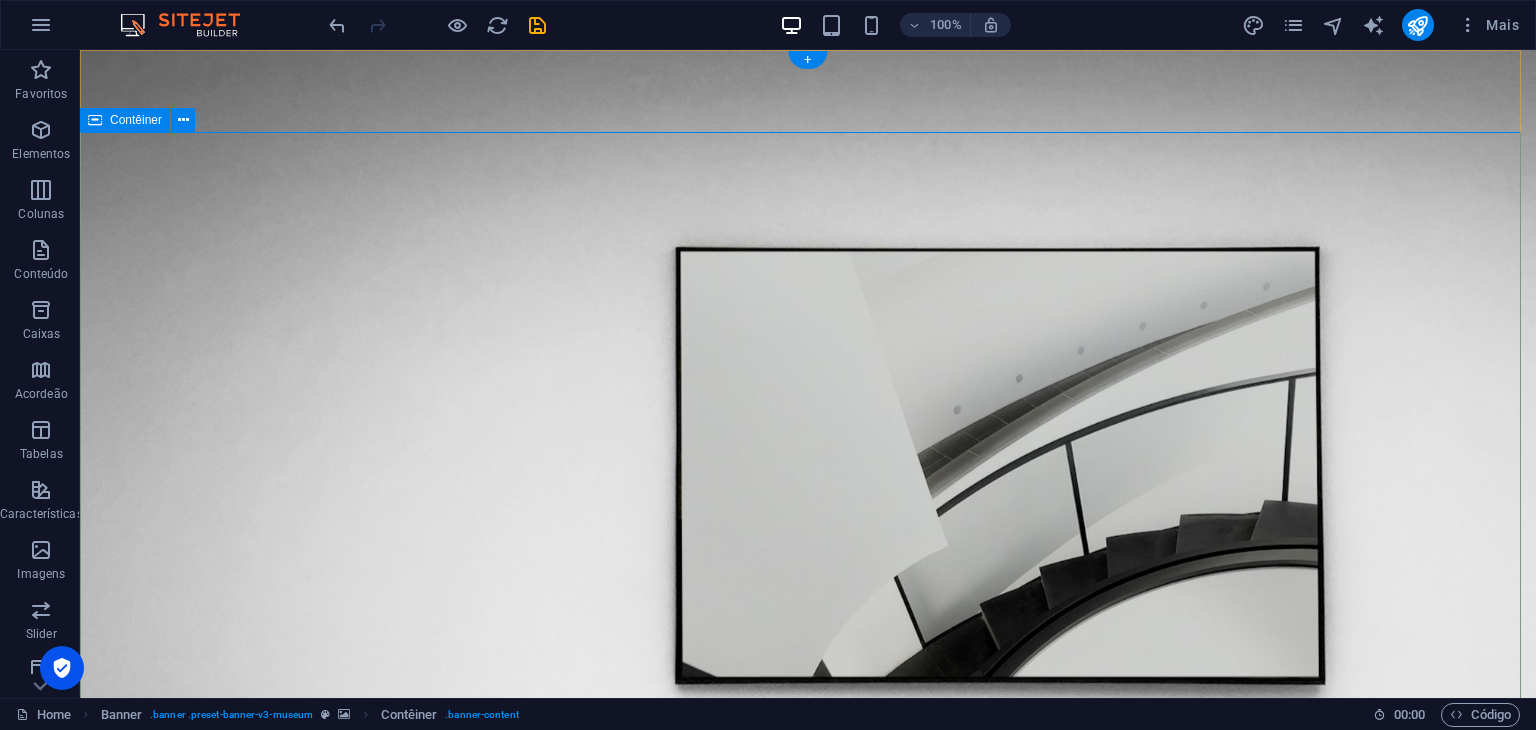 click on "Filarmonica Monte Redondo Lorem ipsum dolor sit amet, consectetur adipiscing elit, sed do eiusmod tempor incididunt ut labore Lorem ipsum dolor sit amet, consectetur adipiscing elit, sed do eiusmod tempor incididunt ut labore Explore" at bounding box center (808, 1350) 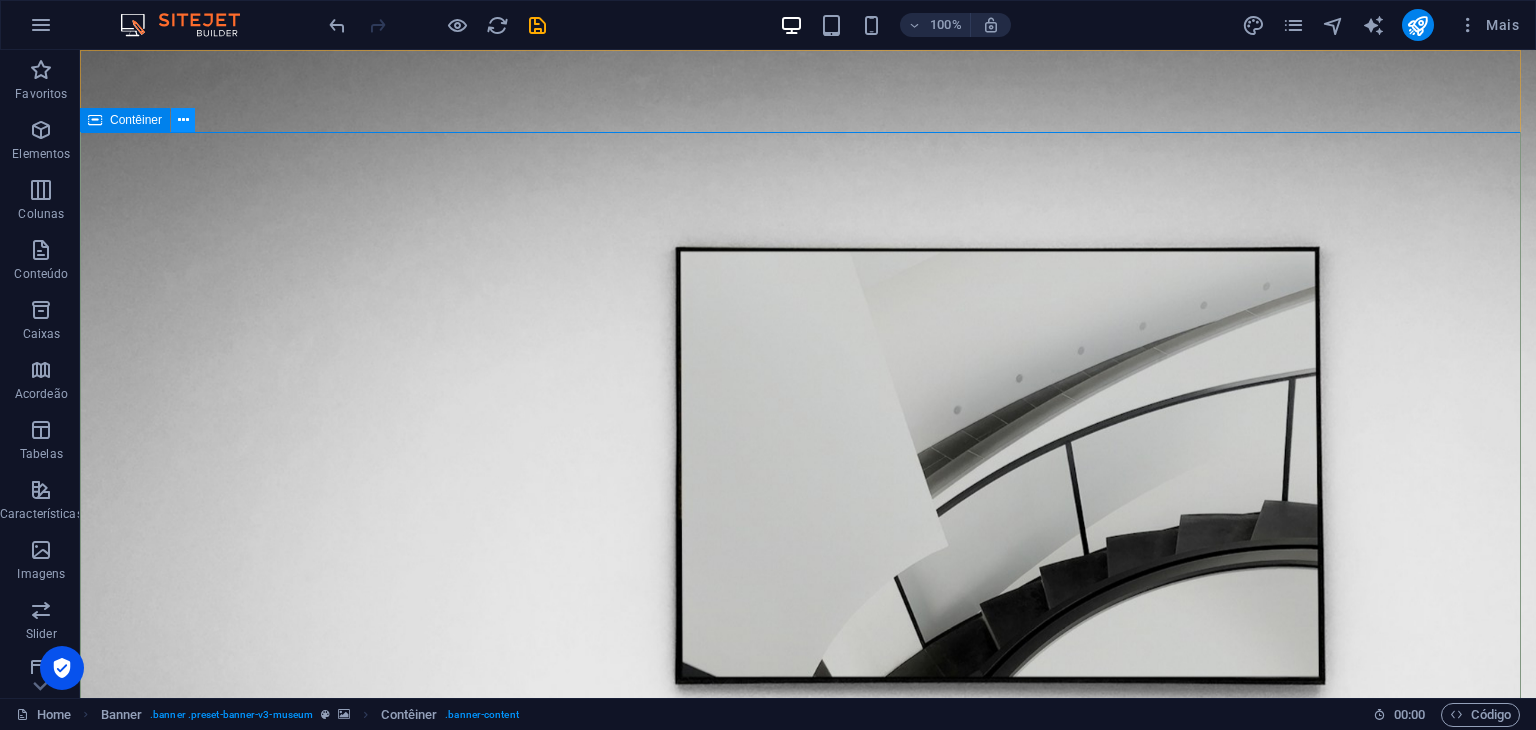 click at bounding box center [183, 120] 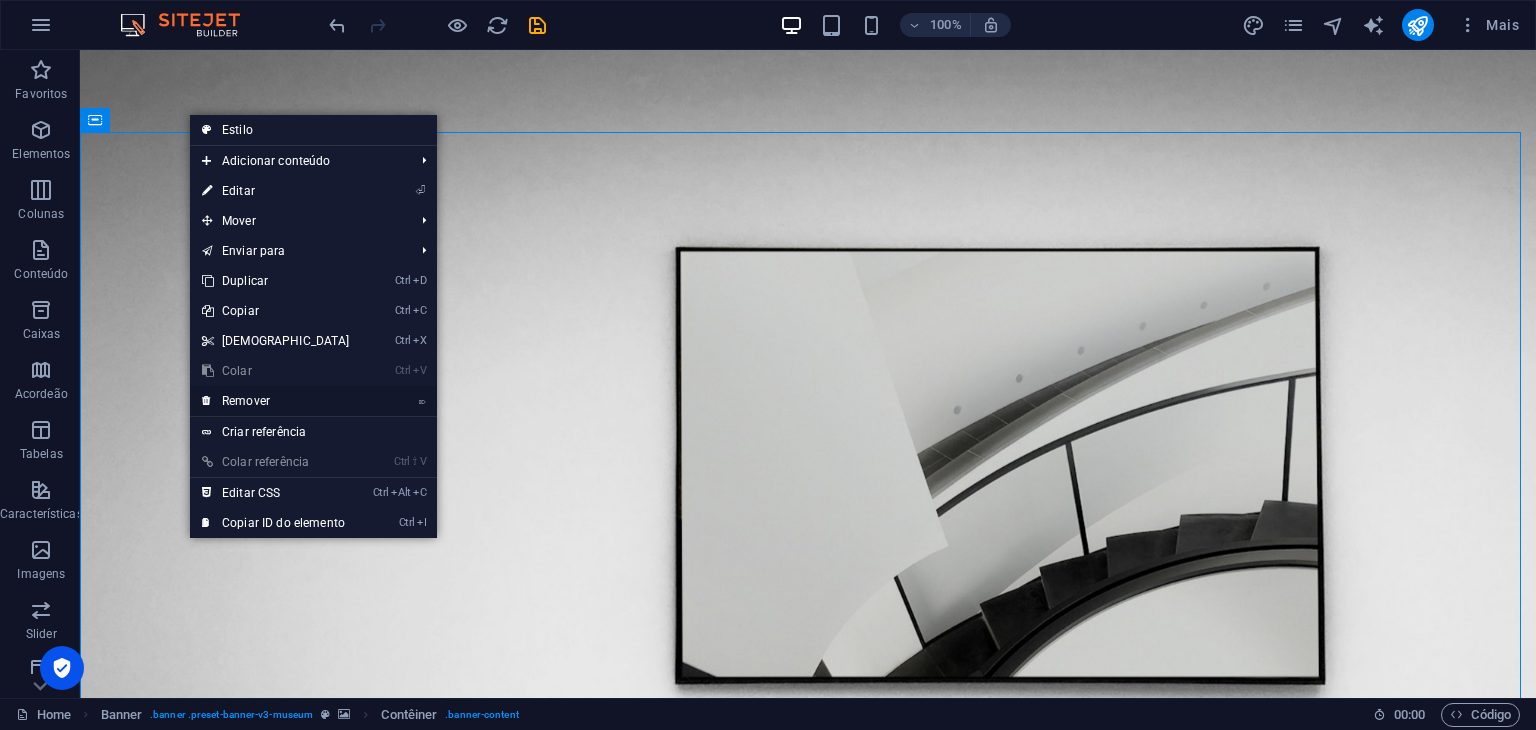 click on "⌦  Remover" at bounding box center (276, 401) 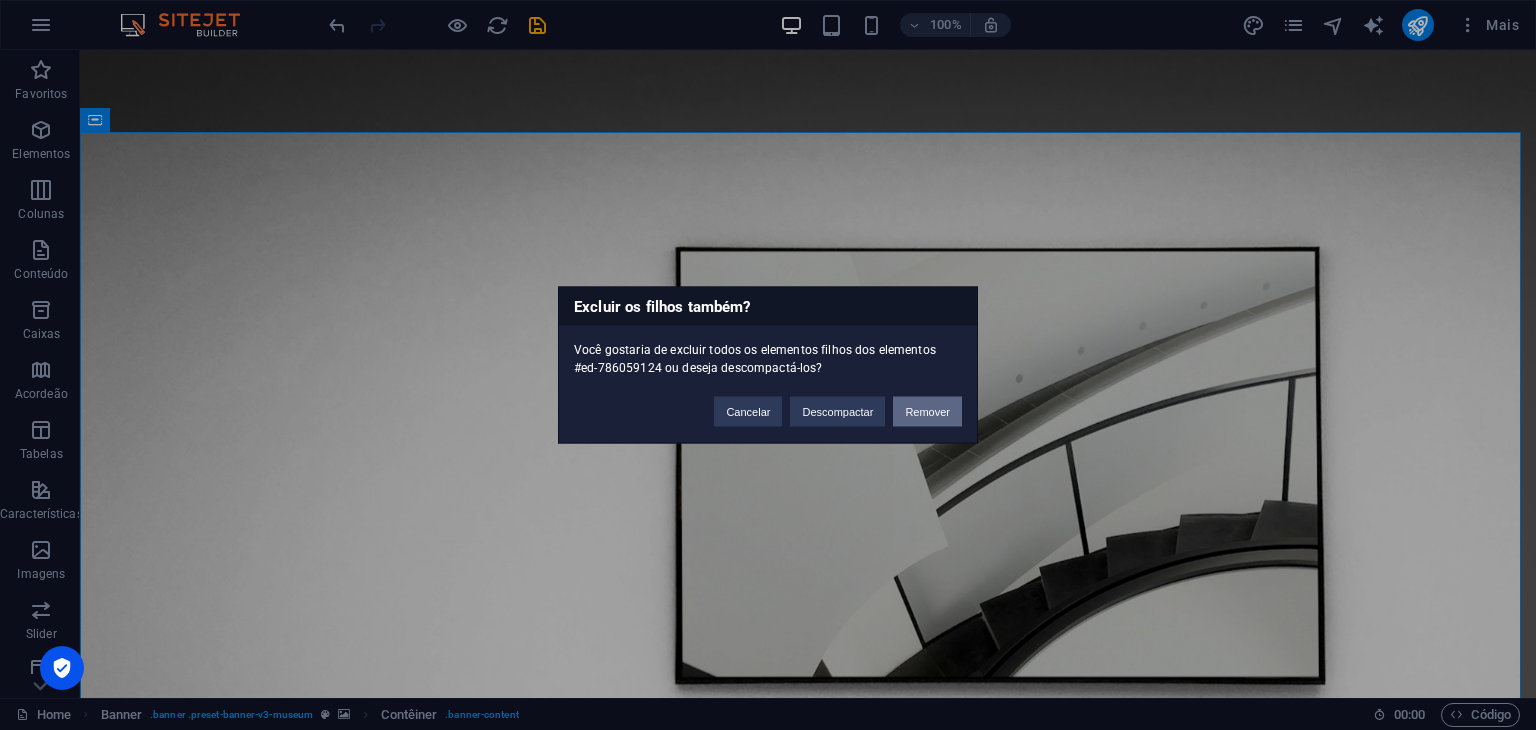 click on "Remover" at bounding box center (927, 412) 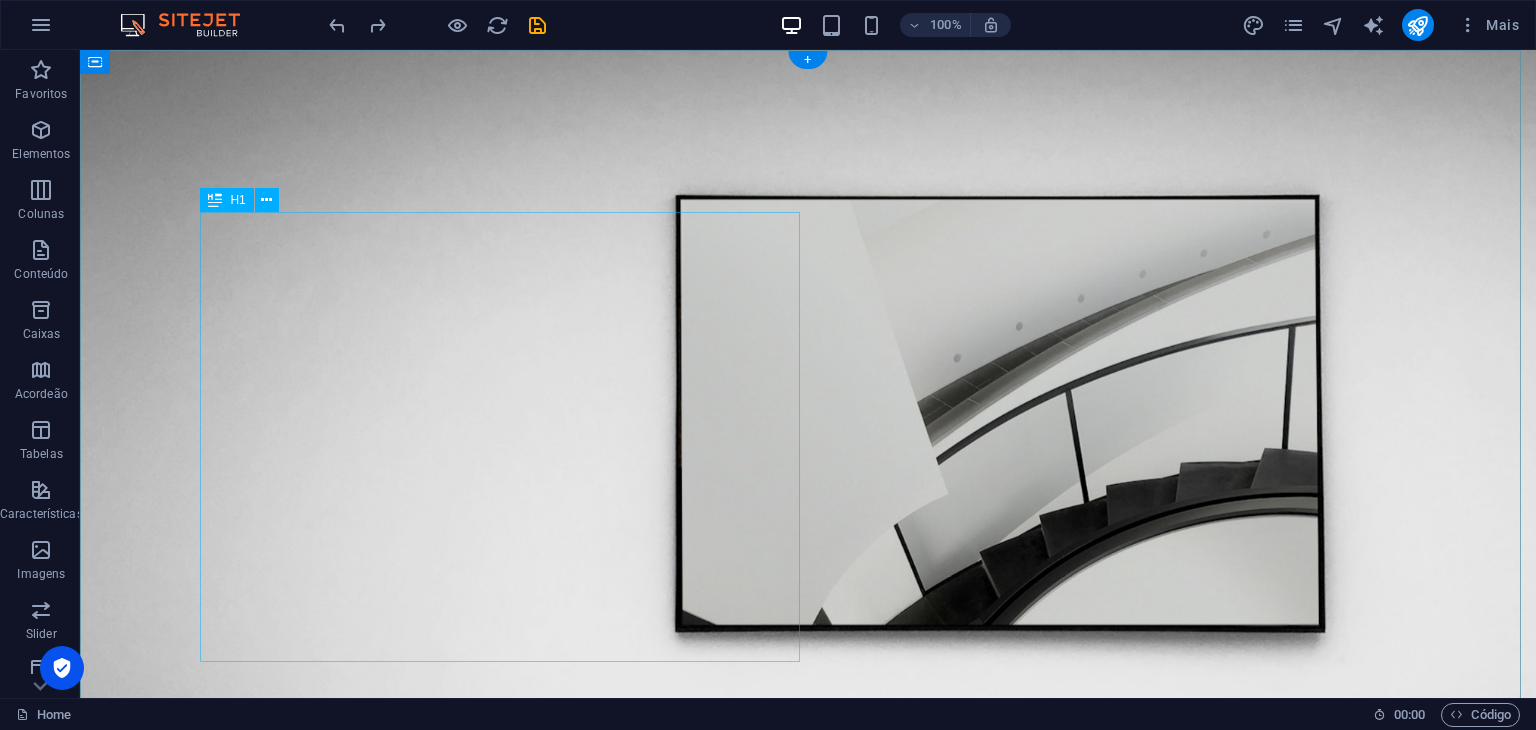 scroll, scrollTop: 0, scrollLeft: 0, axis: both 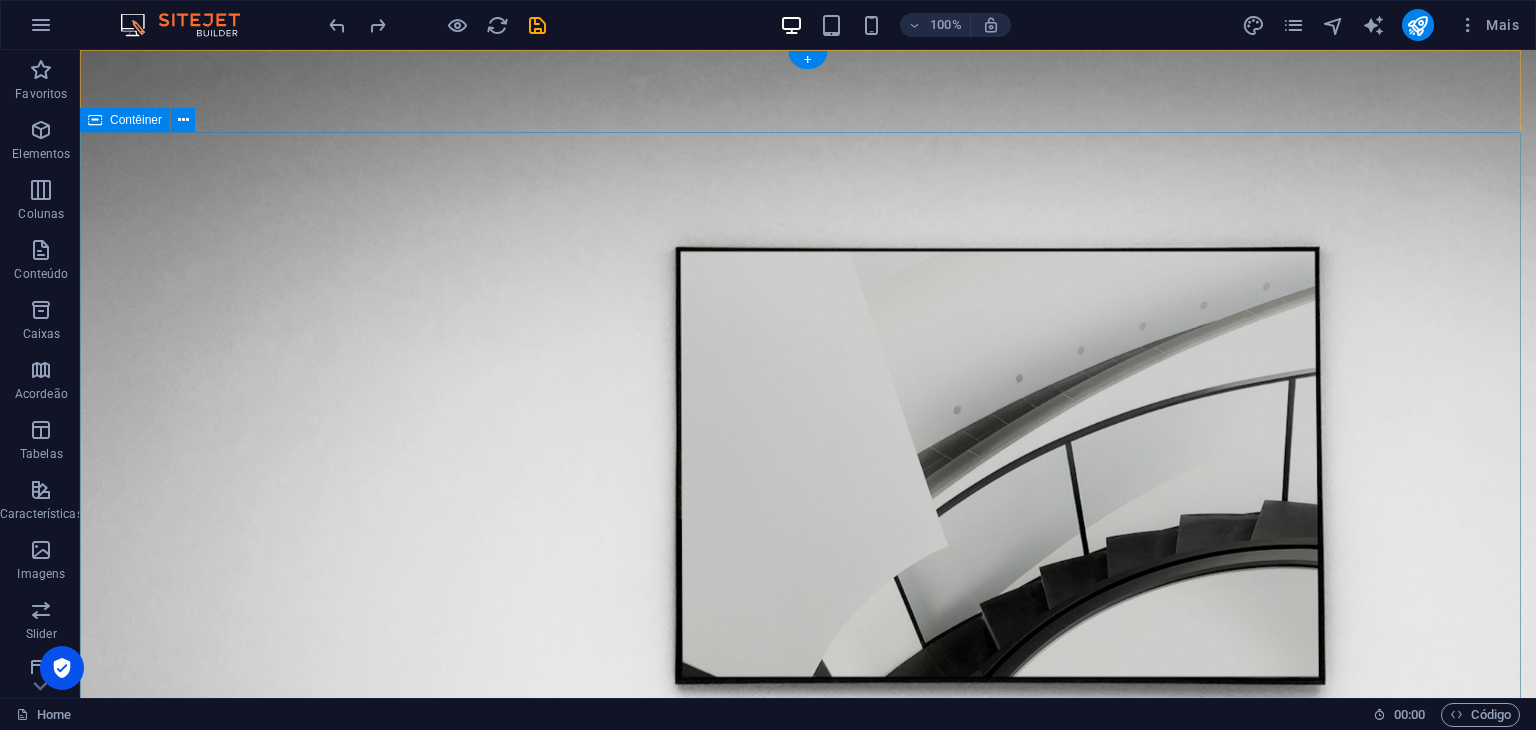 click on "Filarmonica Monte Redondo Lorem ipsum dolor sit amet, consectetur adipiscing elit, sed do eiusmod tempor incididunt ut labore Lorem ipsum dolor sit amet, consectetur adipiscing elit, sed do eiusmod tempor incididunt ut labore Explore" at bounding box center (808, 1350) 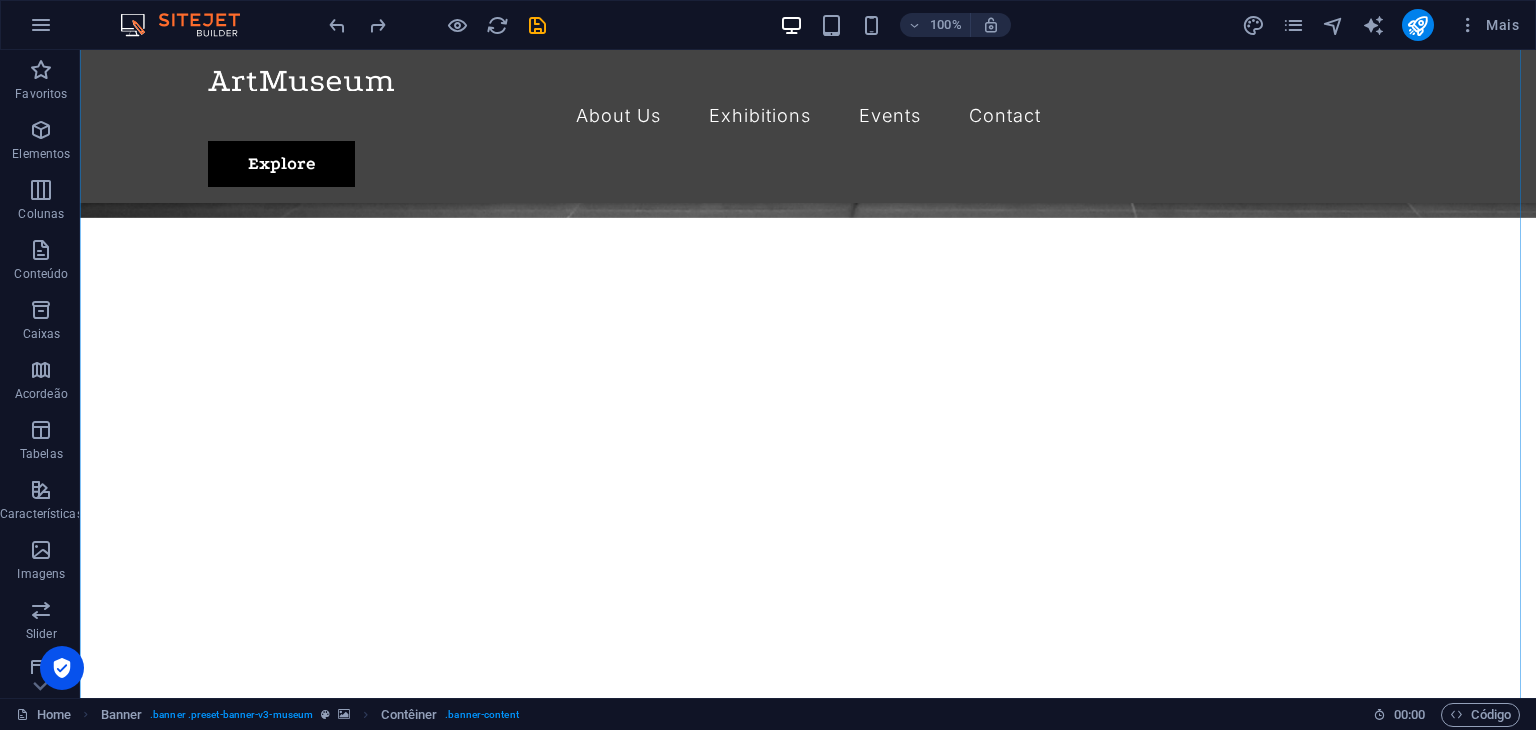 scroll, scrollTop: 1000, scrollLeft: 0, axis: vertical 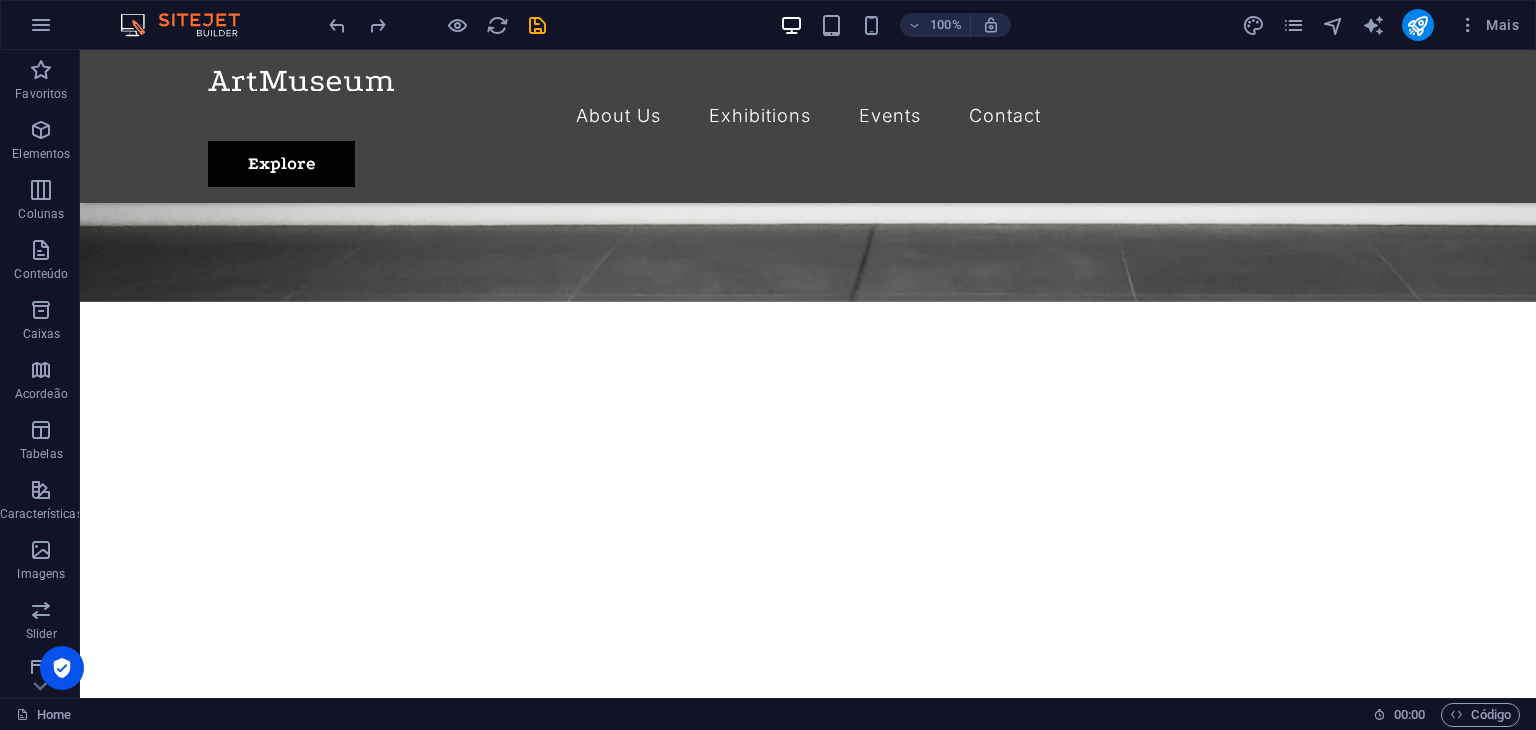 click on "100%" at bounding box center [895, 25] 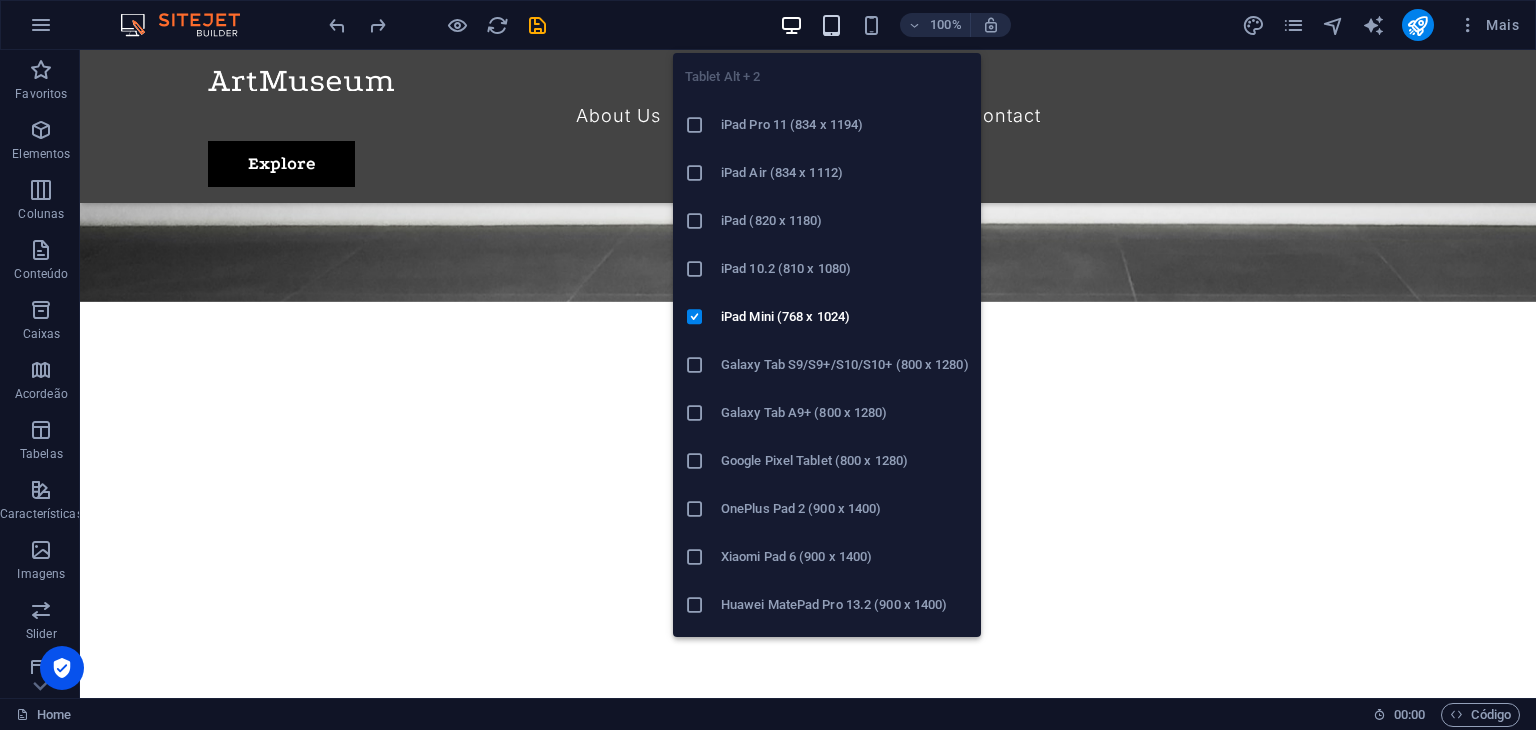 click at bounding box center [831, 25] 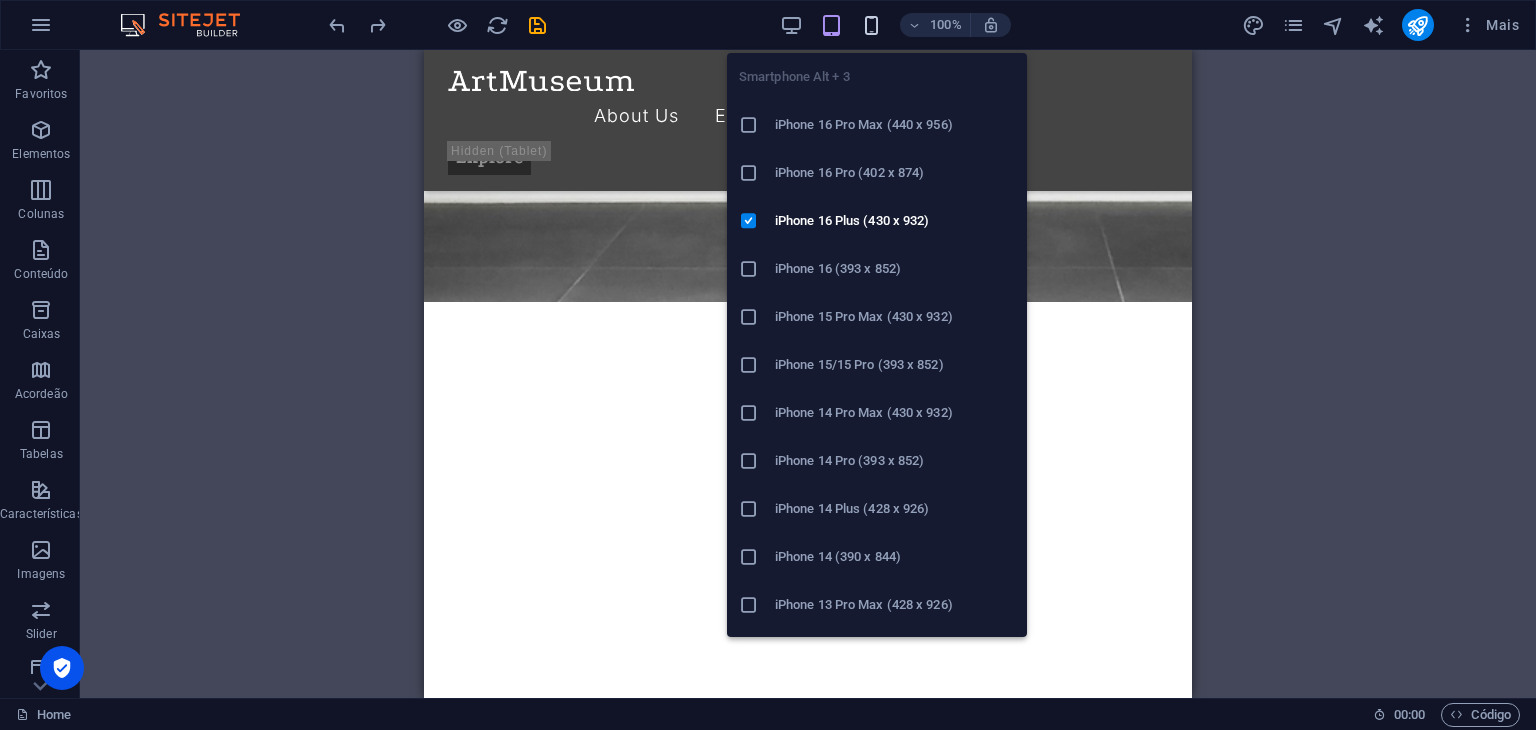 click at bounding box center (871, 25) 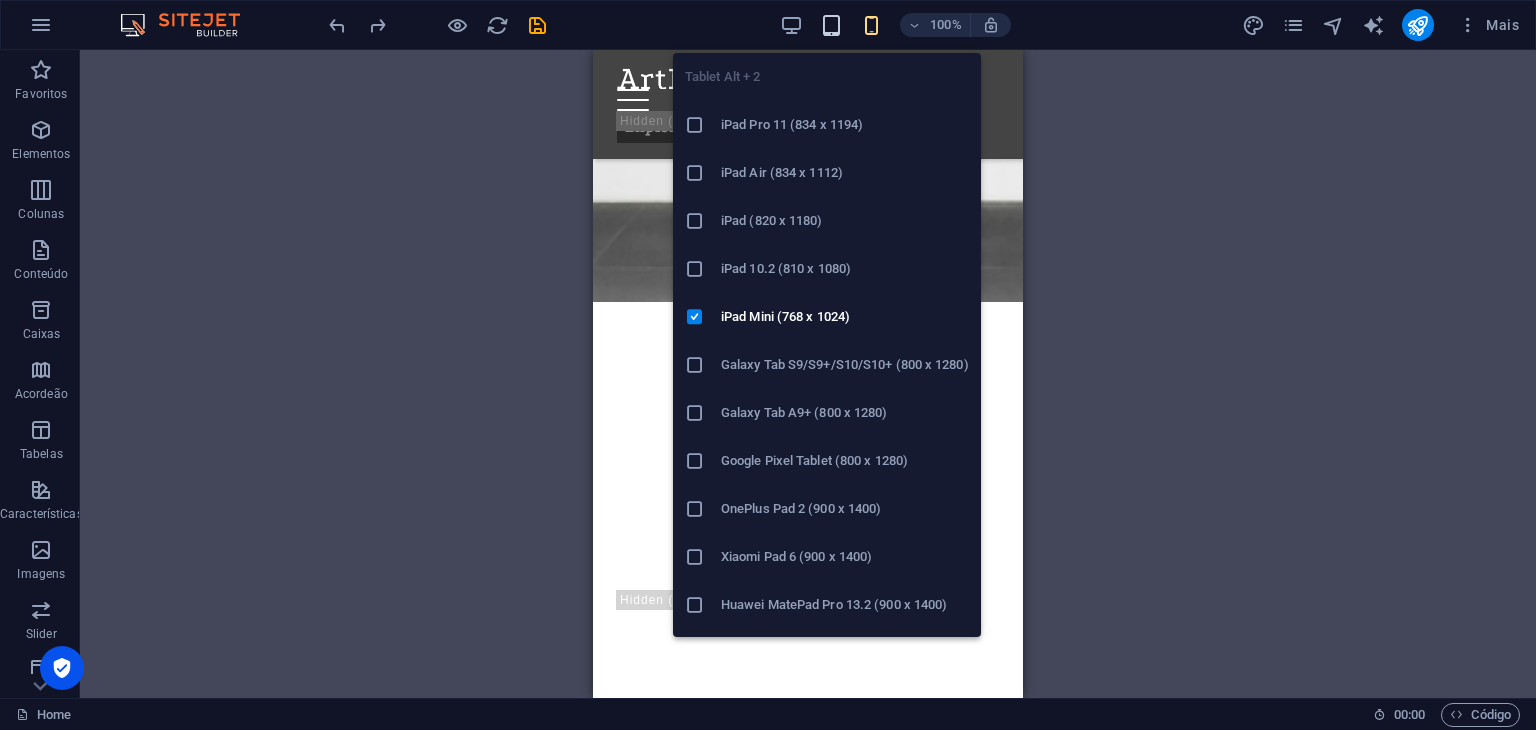 click on "Tablet Alt + 2 iPad Pro 11 (834 x 1194) iPad Air (834 x 1112) iPad (820 x 1180) iPad 10.2 (810 x 1080) iPad Mini (768 x 1024) Galaxy Tab S9/S9+/S10/S10+ (800 x 1280) Galaxy Tab A9+ (800 x 1280) Google Pixel Tablet (800 x 1280) OnePlus Pad 2 (900 x 1400) Xiaomi Pad 6 (900 x 1400) Huawei MatePad Pro 13.2 (900 x 1400) Huawei MatePad mini (600 x 1024) Fire HD 10 (800 x 1280) Fire HD 8 (600 x 1024)" at bounding box center [827, 337] 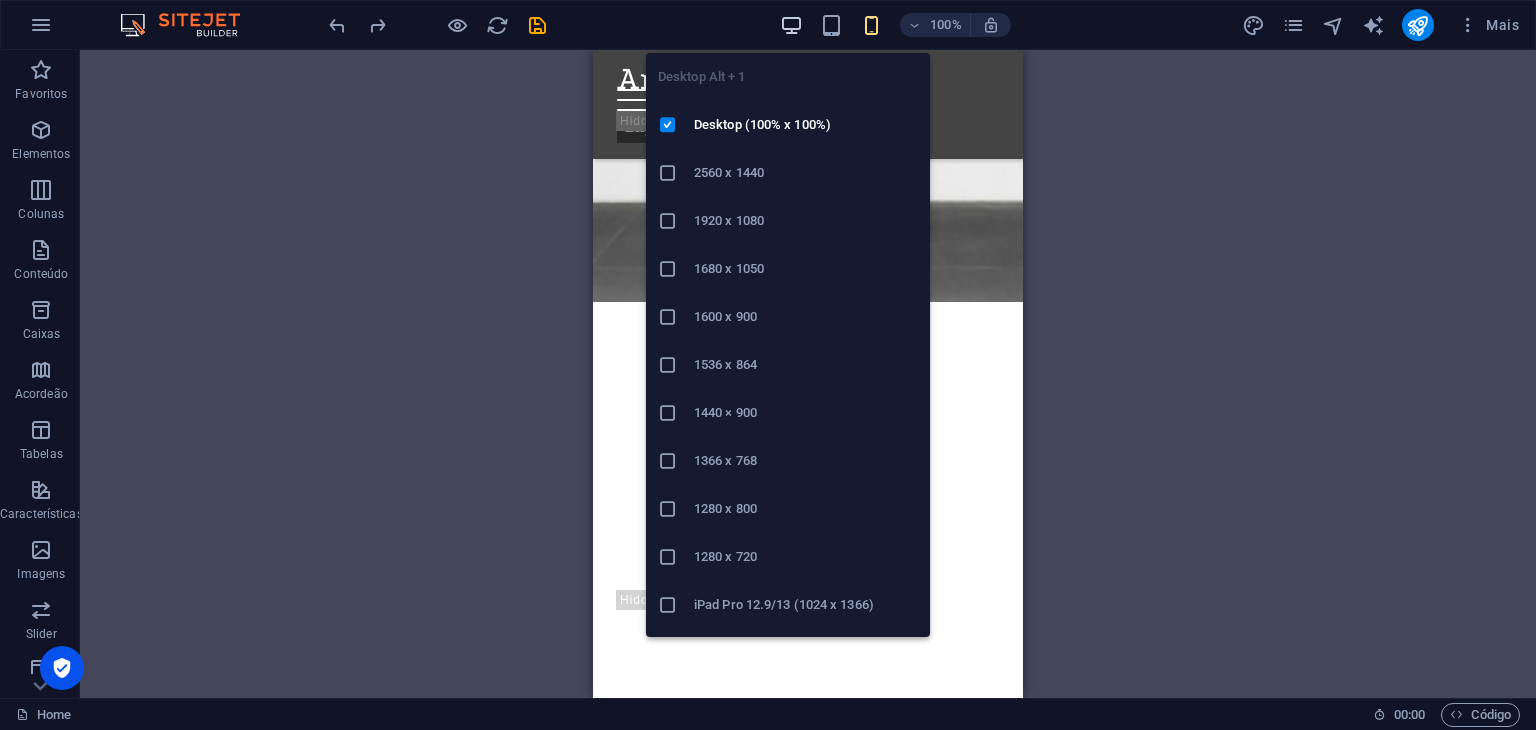 click at bounding box center (791, 25) 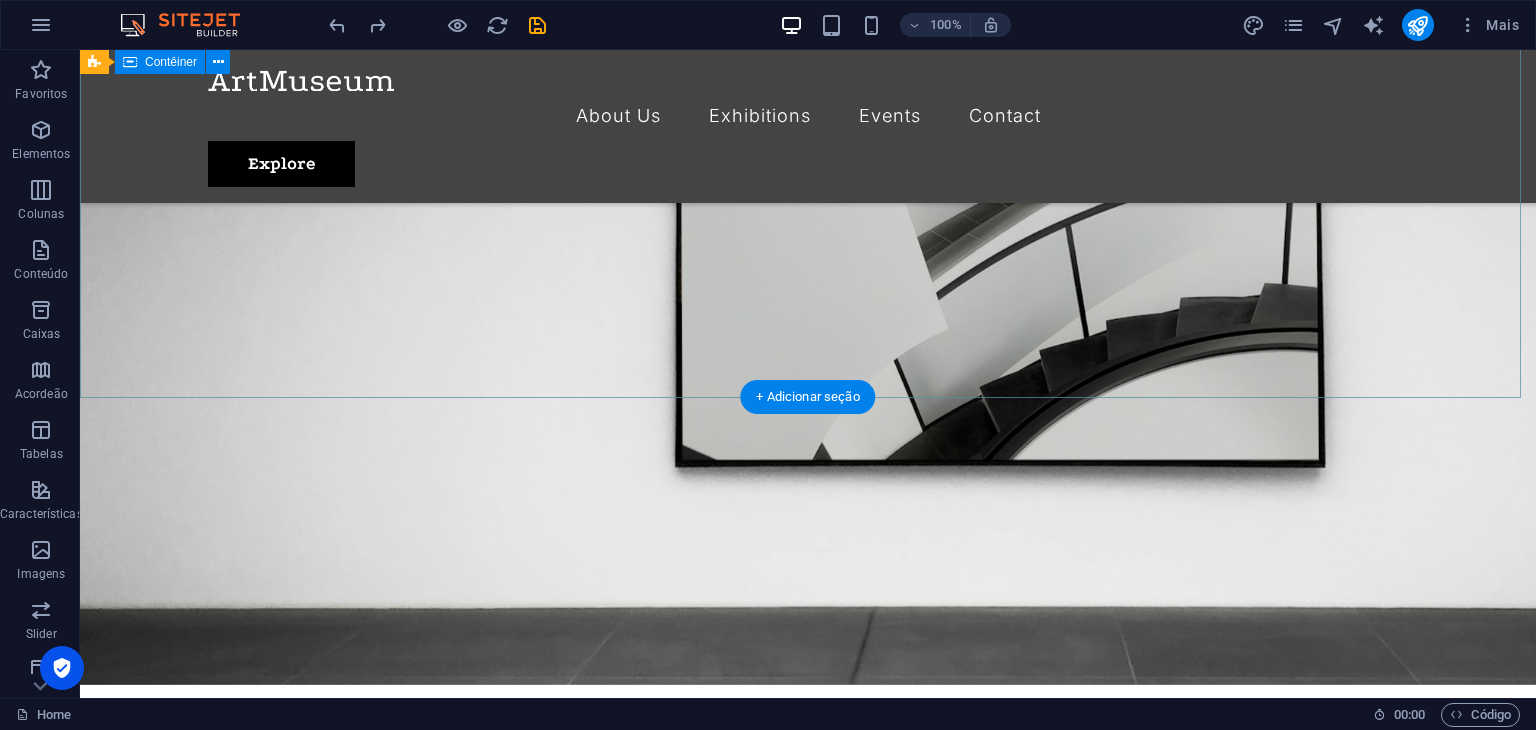 scroll, scrollTop: 0, scrollLeft: 0, axis: both 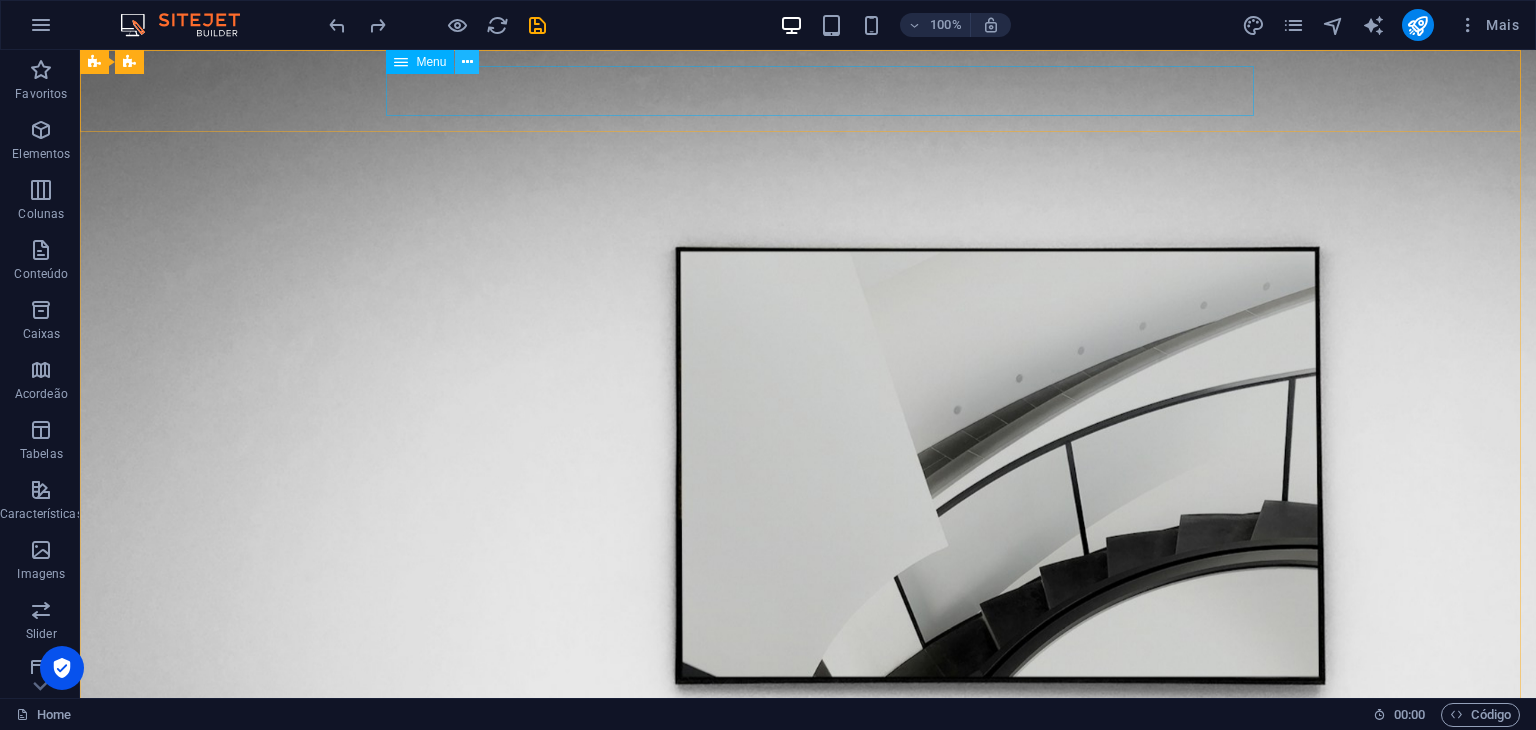 click at bounding box center (467, 62) 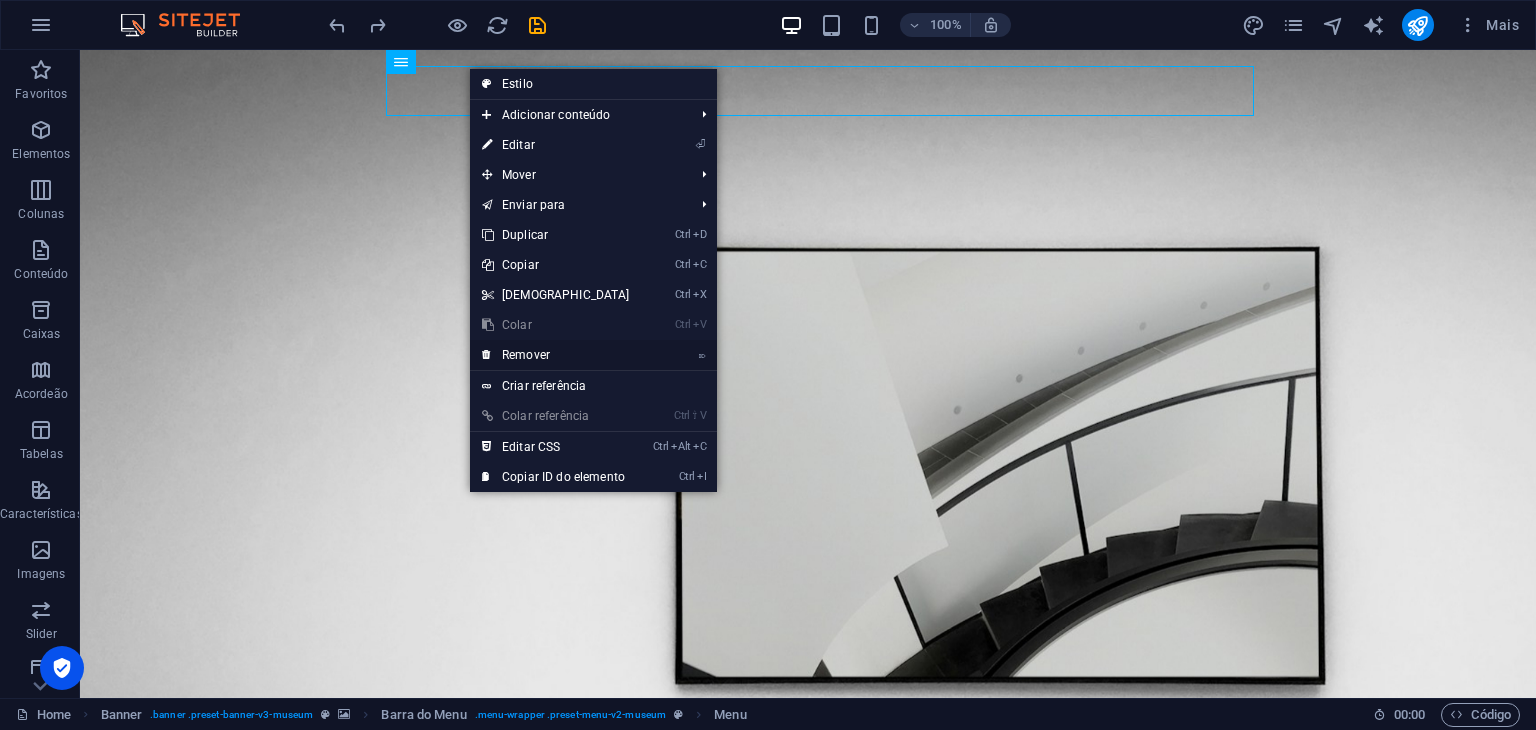 click on "⌦  Remover" at bounding box center (556, 355) 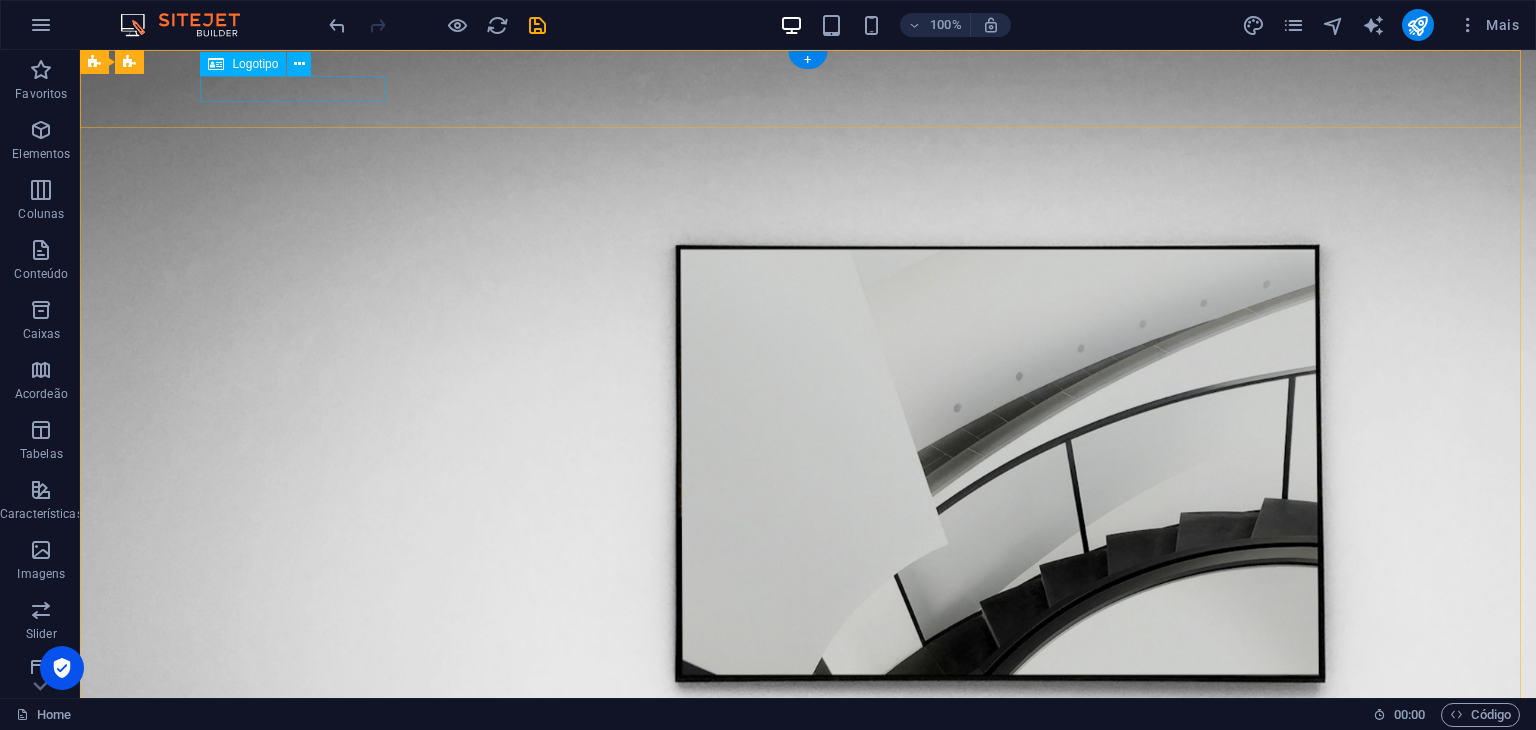 click at bounding box center [808, 926] 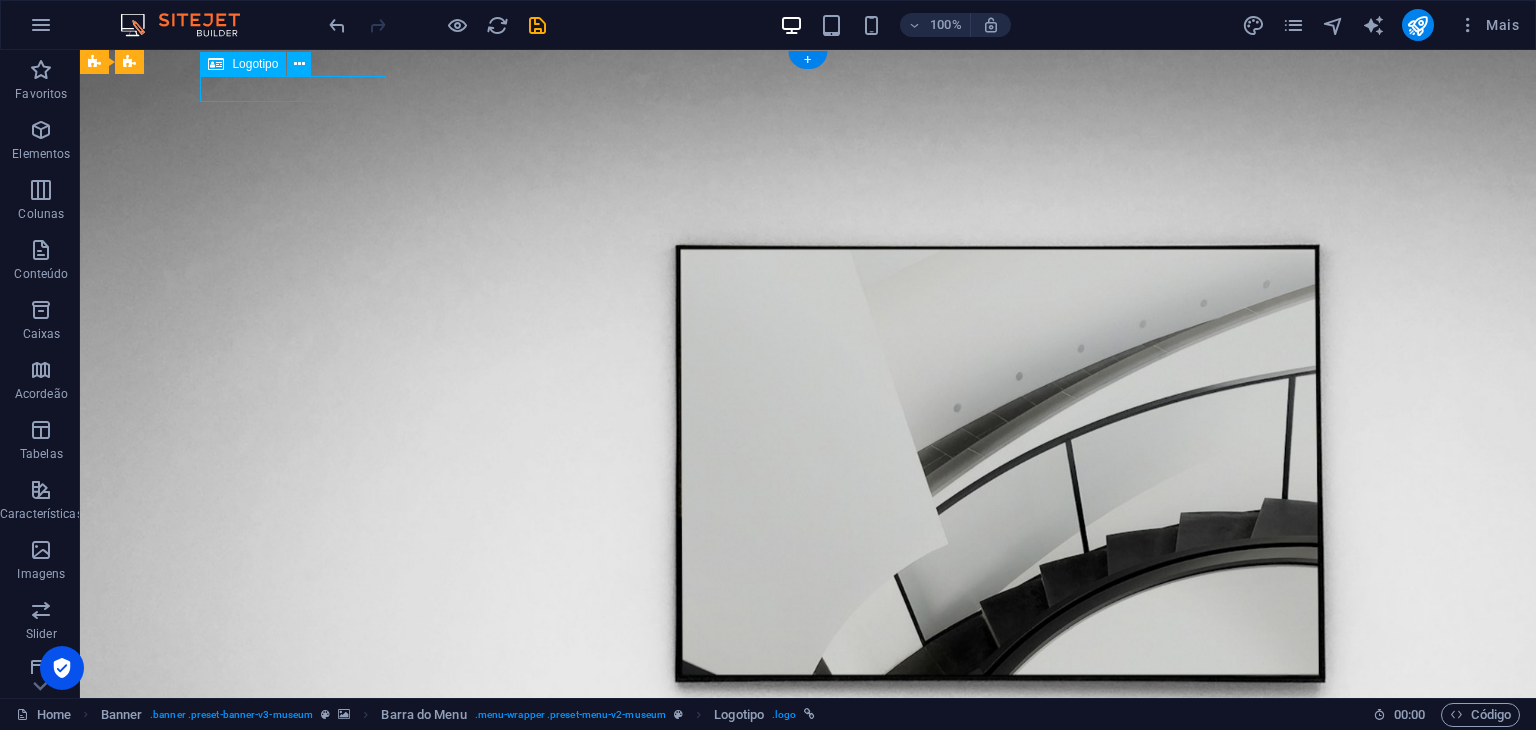 click at bounding box center (808, 926) 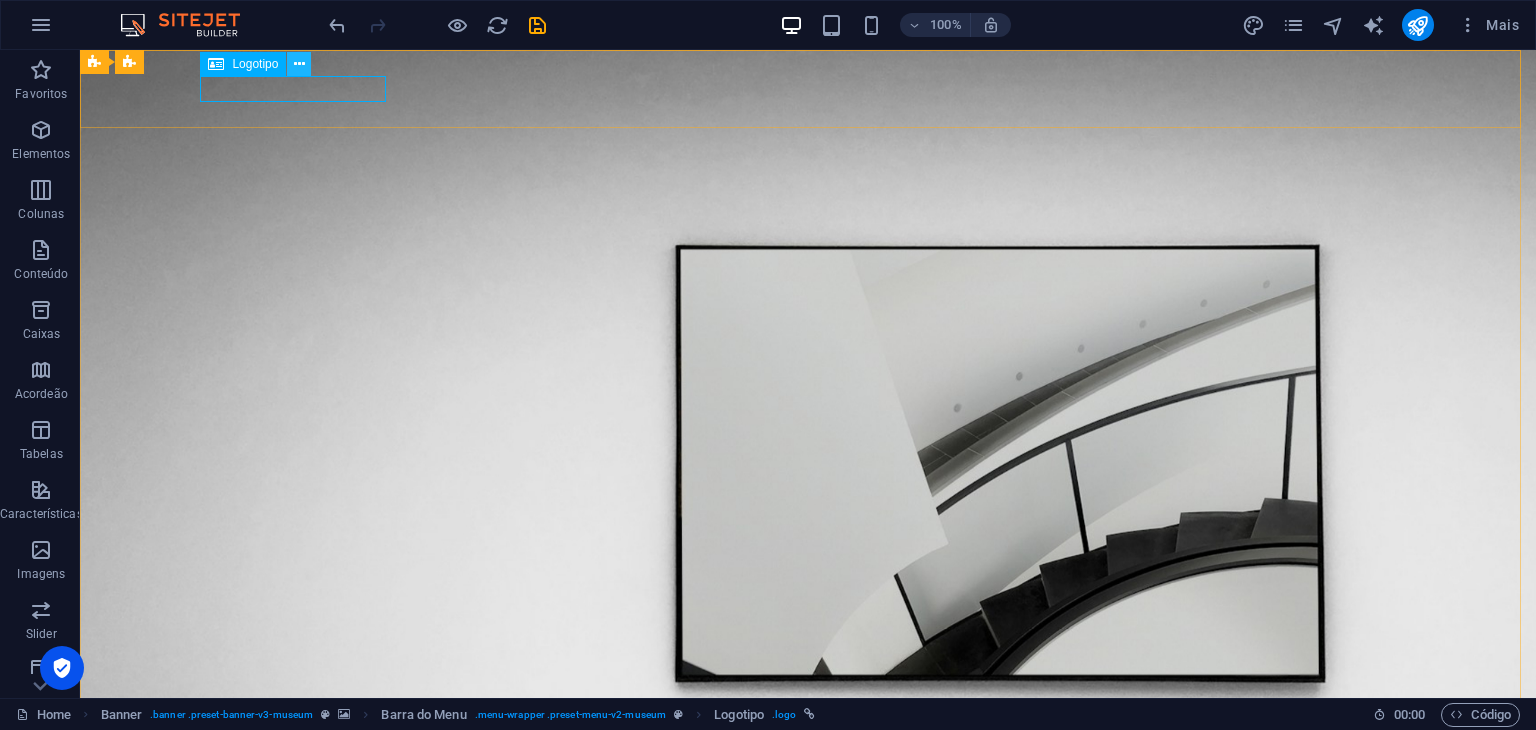 click at bounding box center [299, 64] 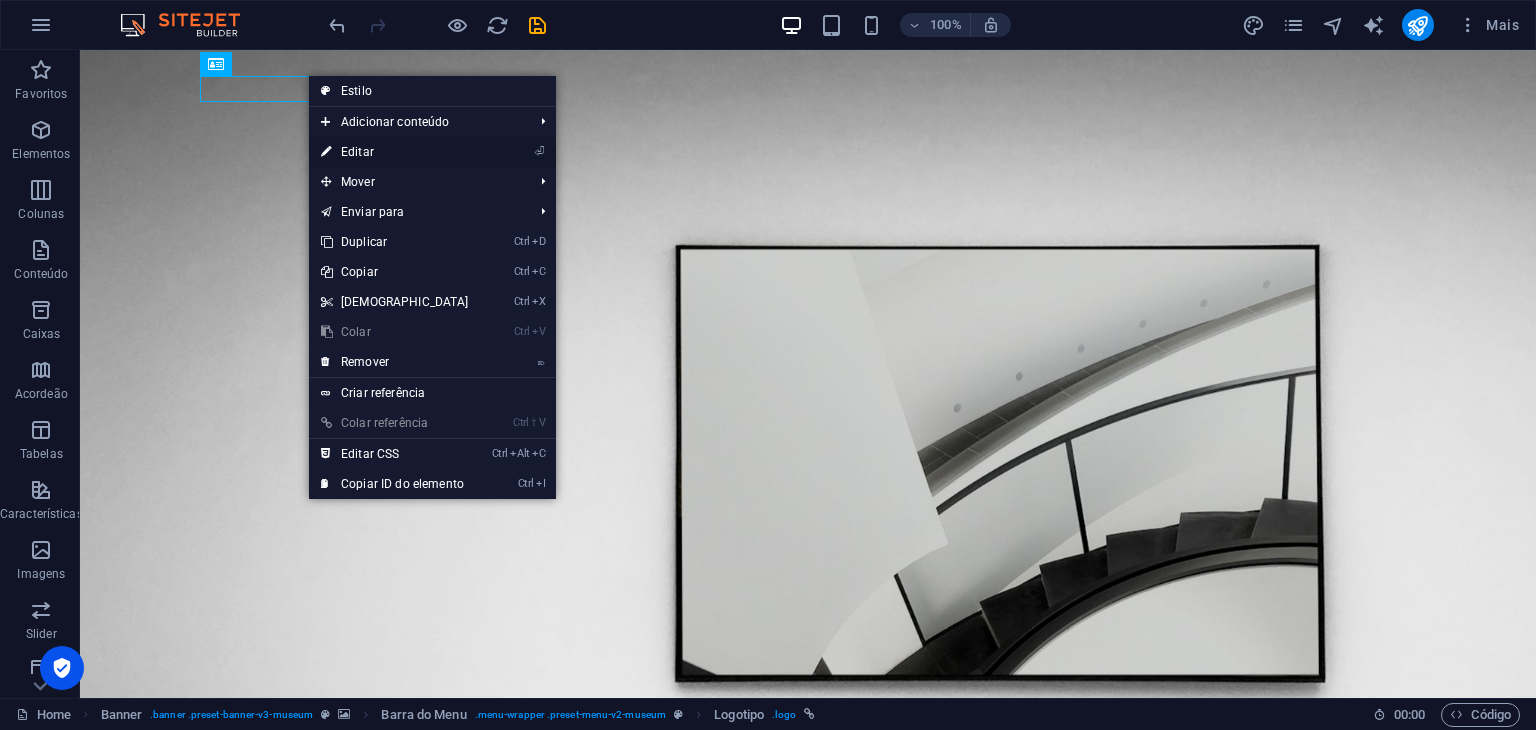 click on "⏎  Editar" at bounding box center [395, 152] 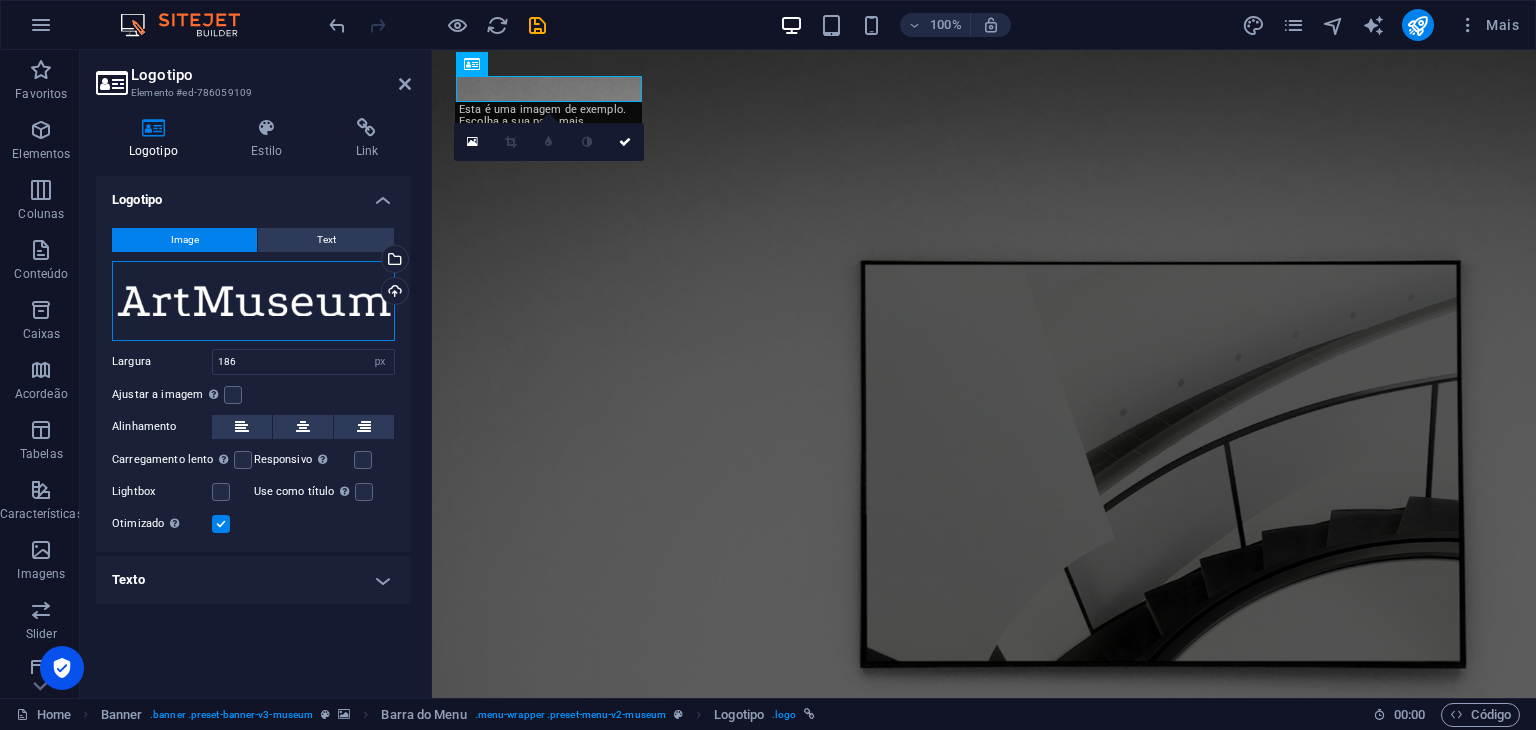 click on "Arraste os arquivos aqui, clique para escolher os arquivos ou selecione os arquivos em Arquivos ou em nossa galeria de fotos e vídeos gratuitos" at bounding box center (253, 301) 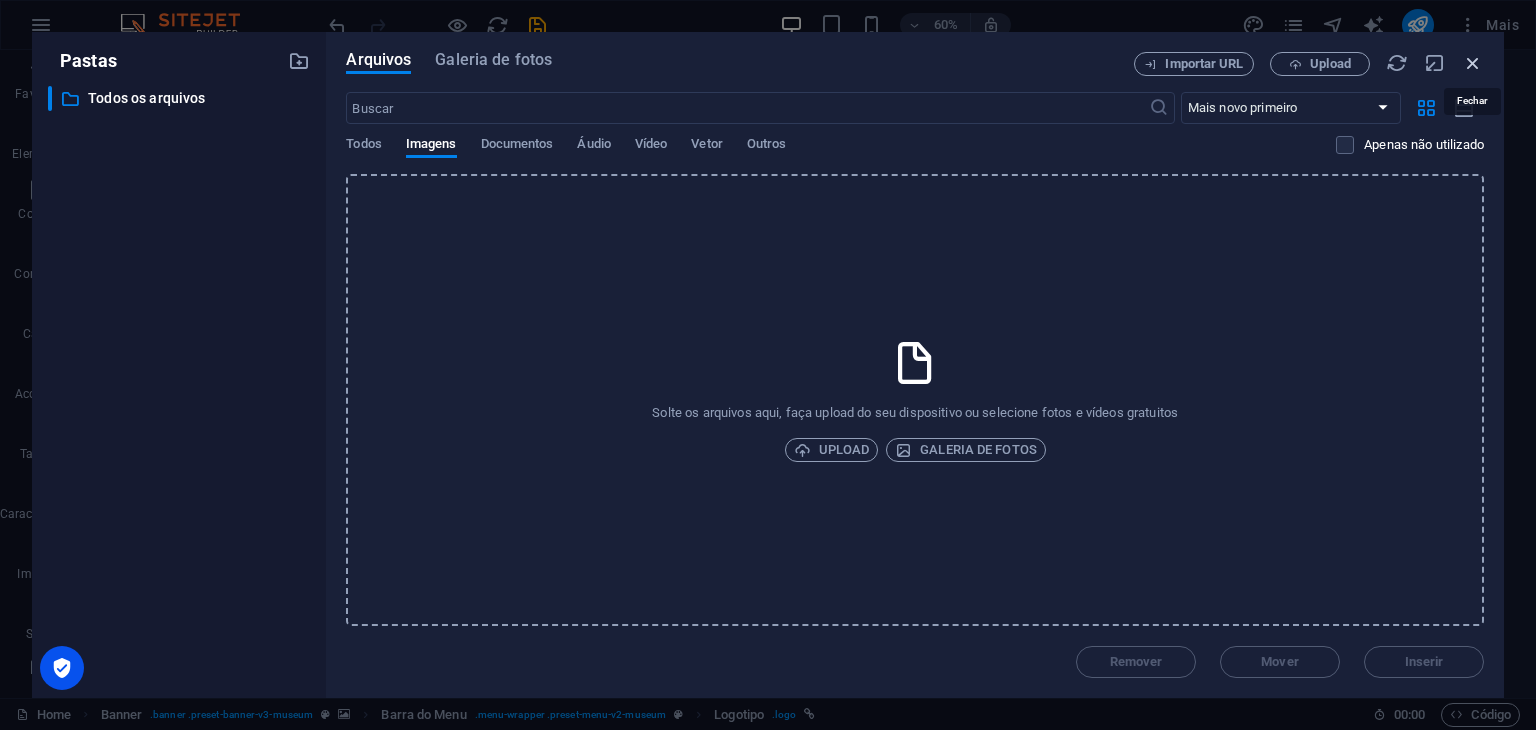 click at bounding box center (1473, 63) 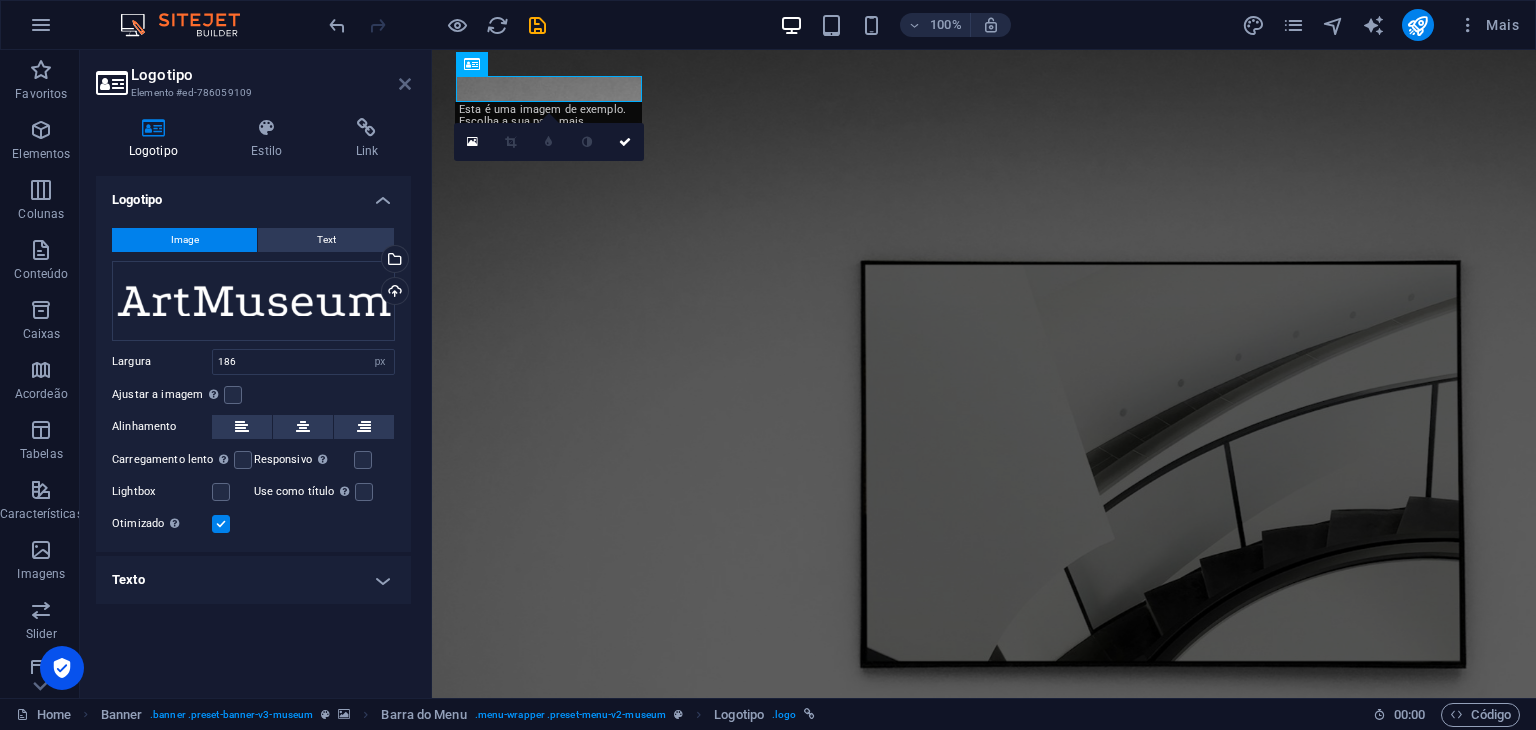 click at bounding box center (405, 84) 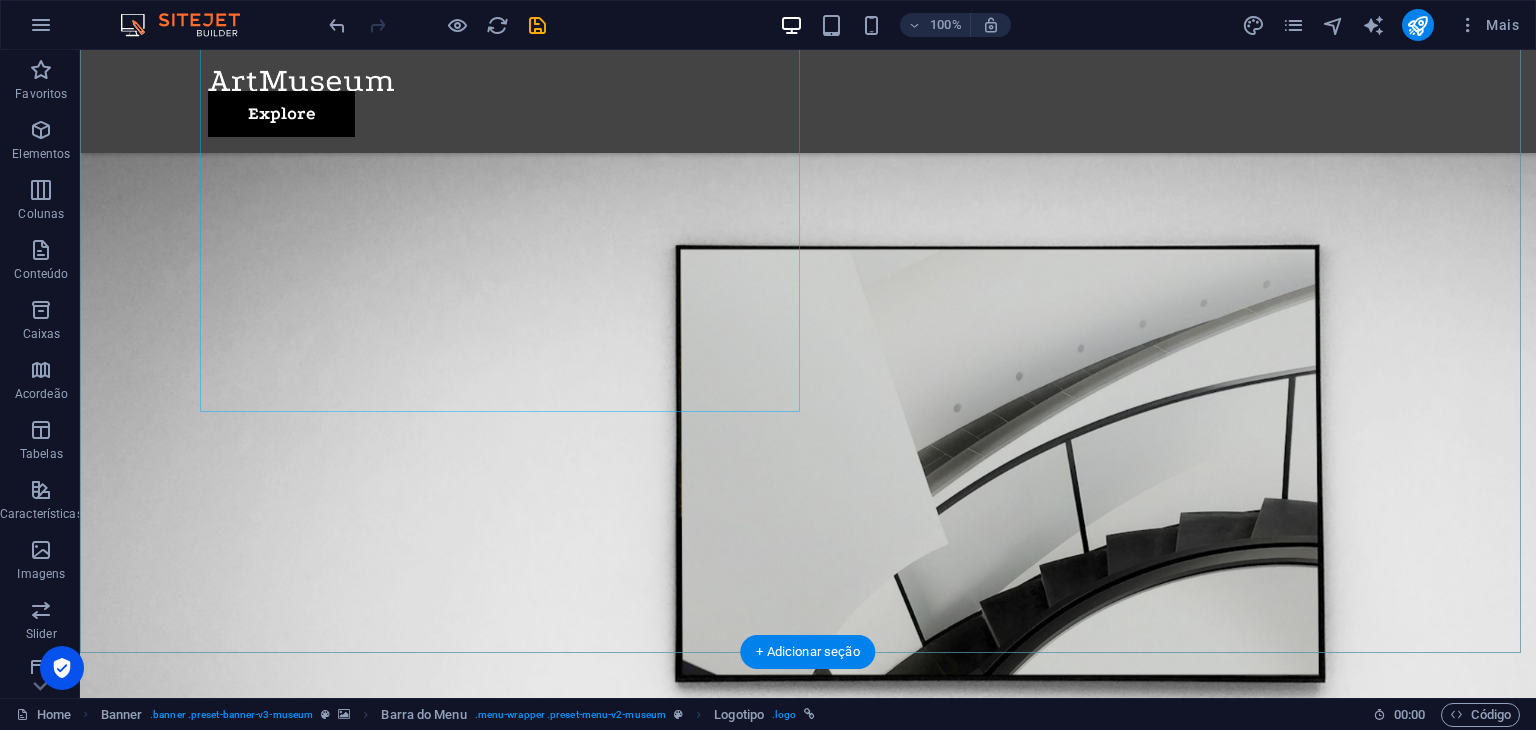 scroll, scrollTop: 600, scrollLeft: 0, axis: vertical 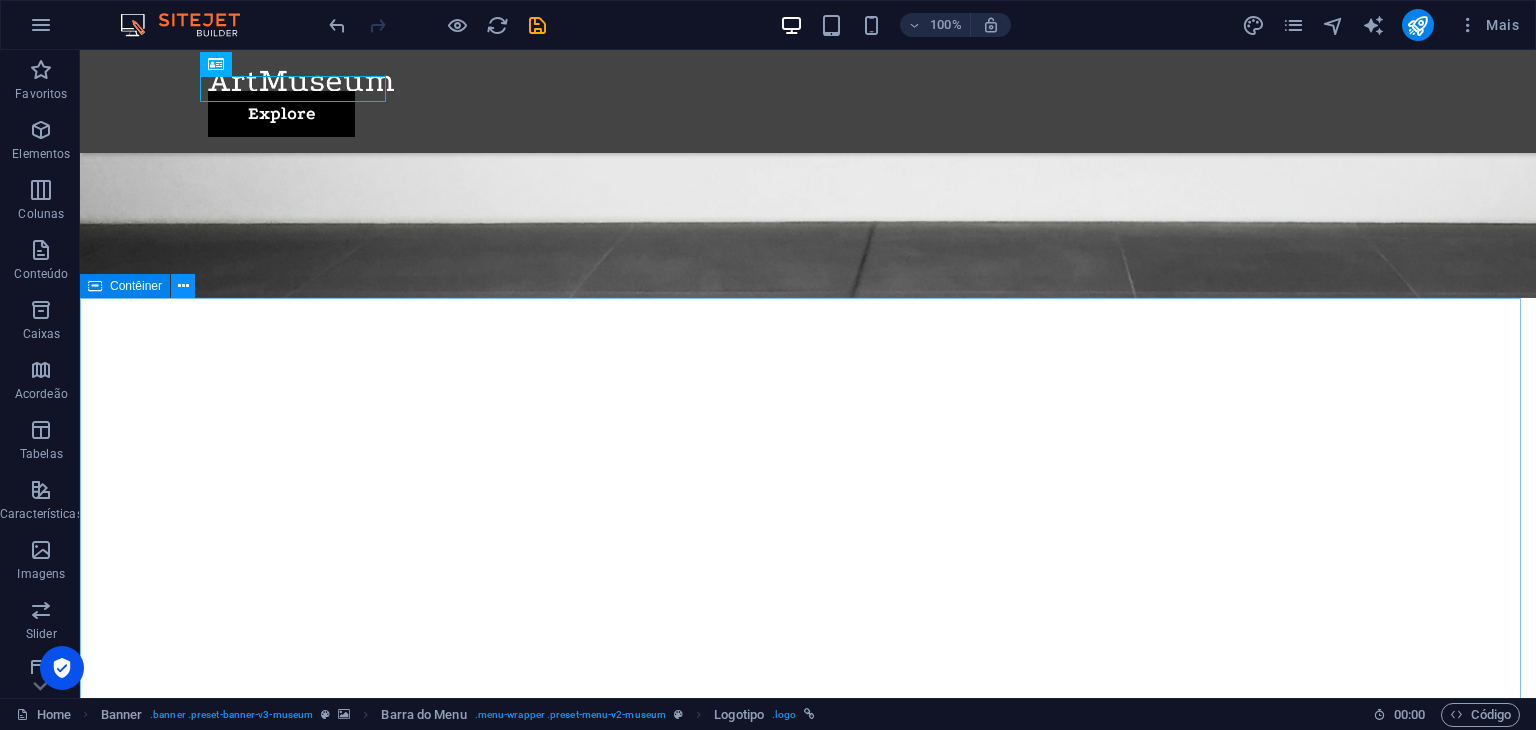 click at bounding box center (183, 286) 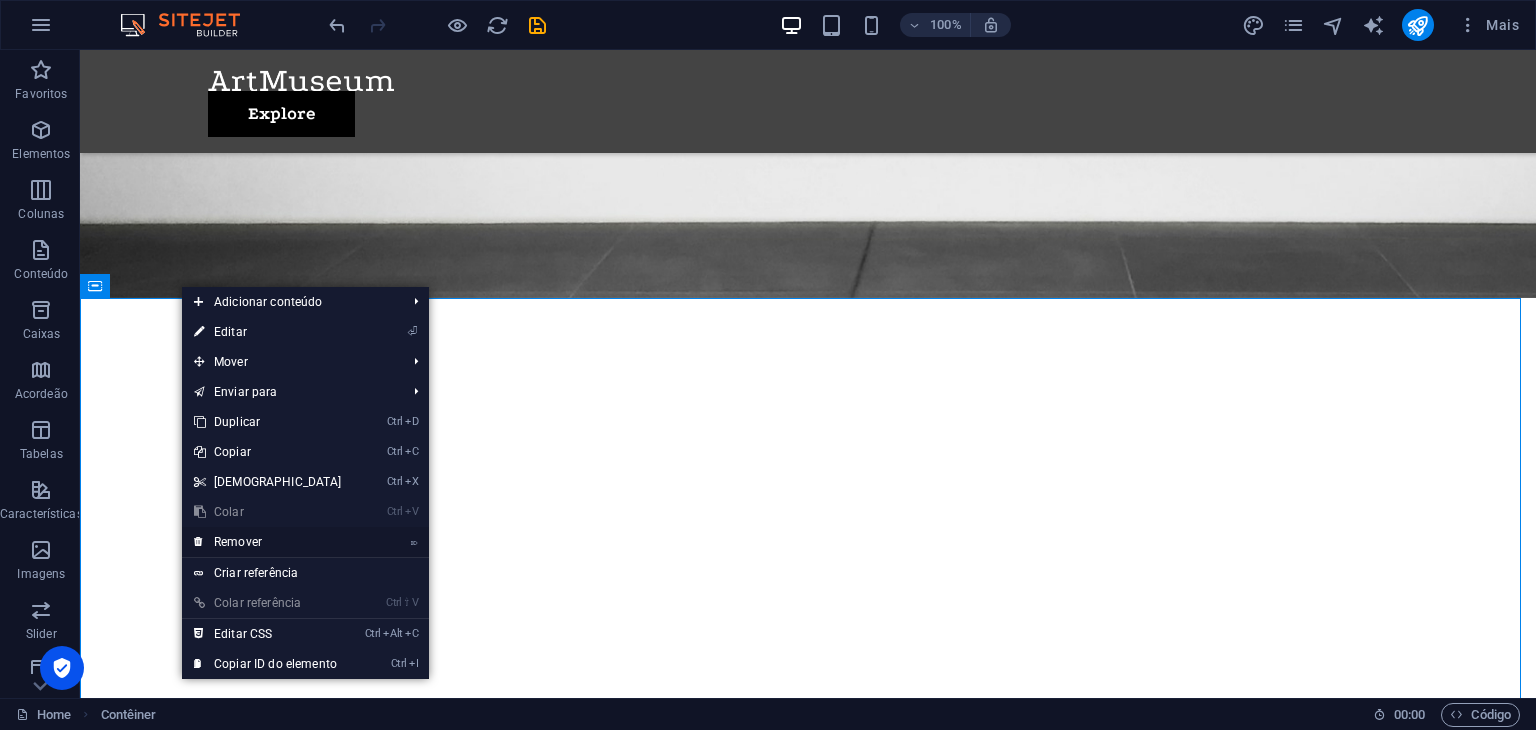 click on "⌦  Remover" at bounding box center (268, 542) 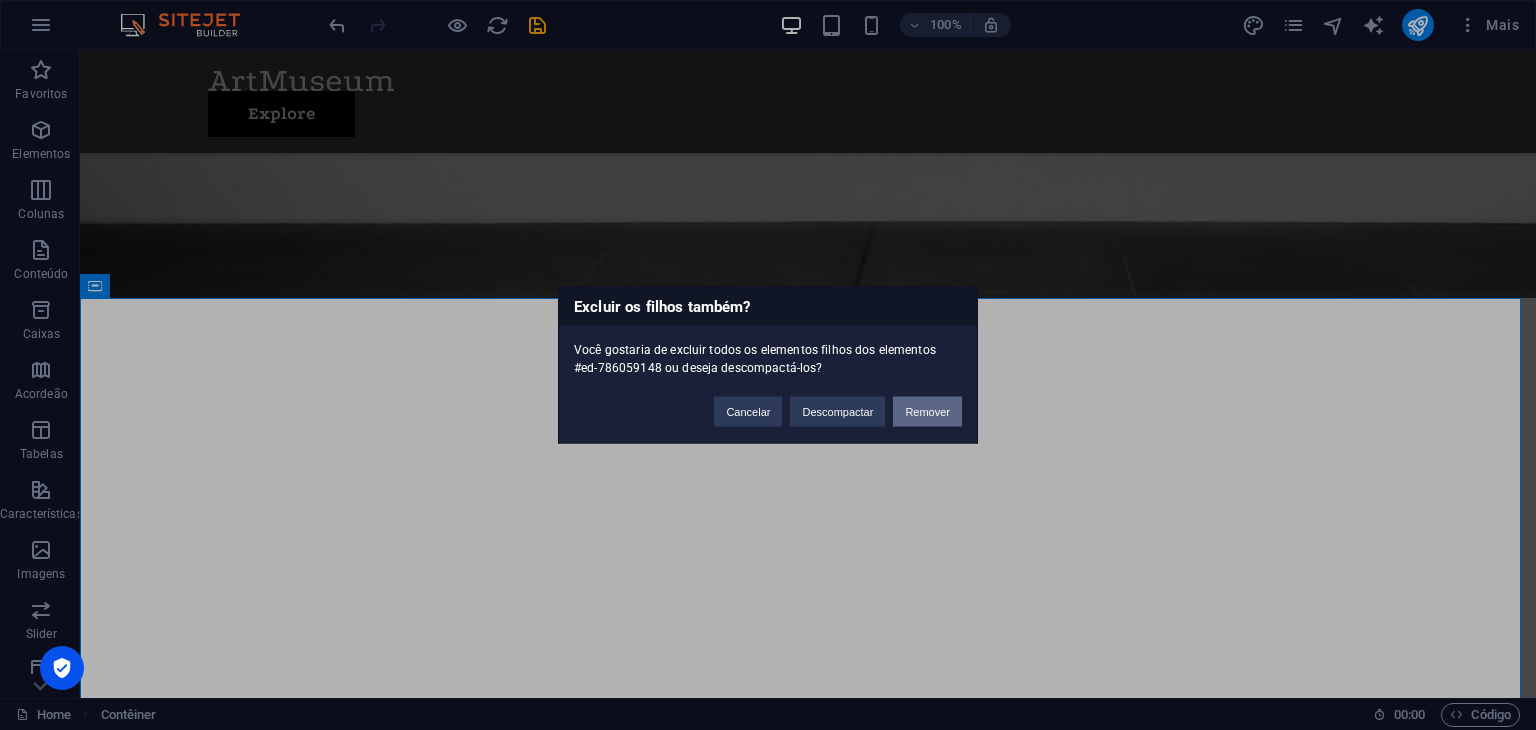 click on "Remover" at bounding box center [927, 412] 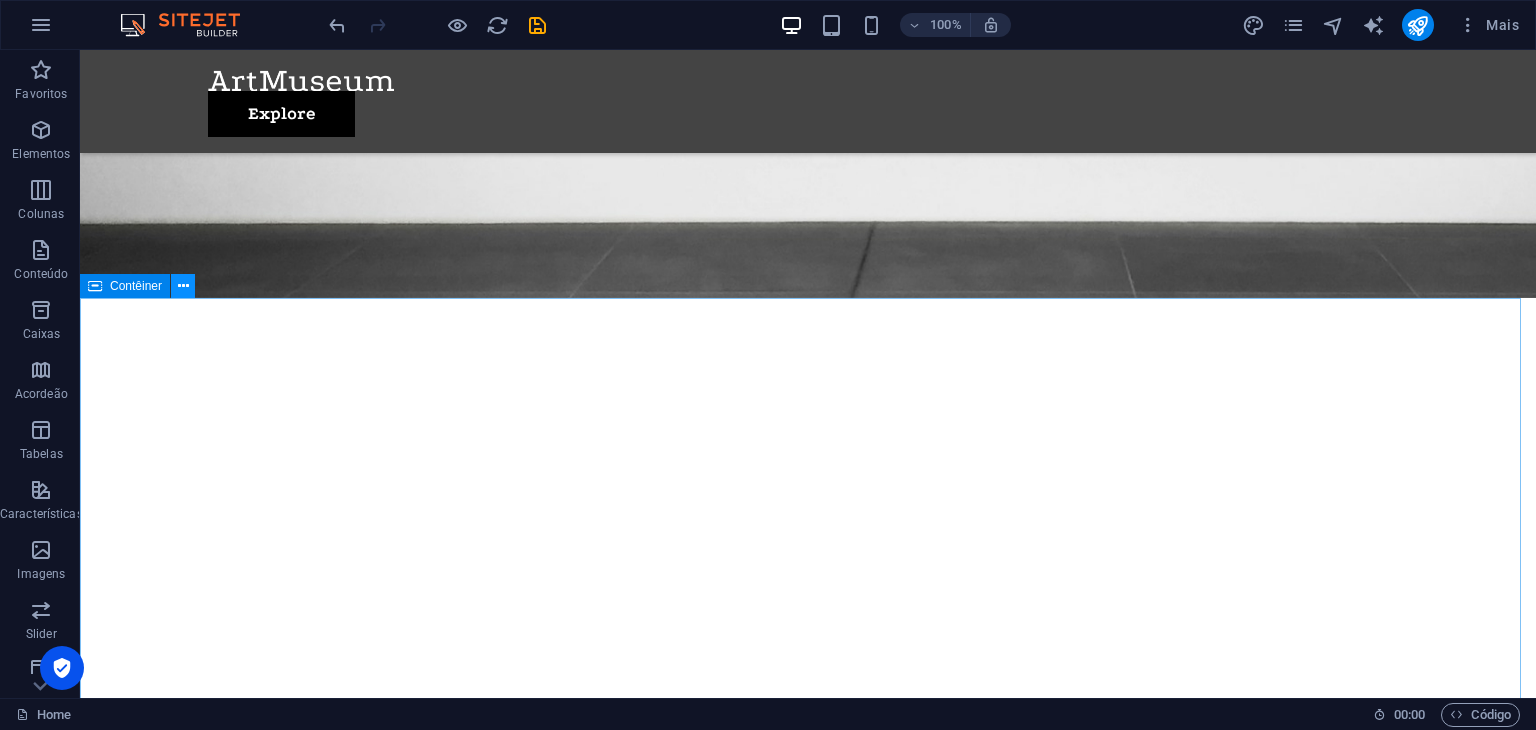 click at bounding box center [183, 286] 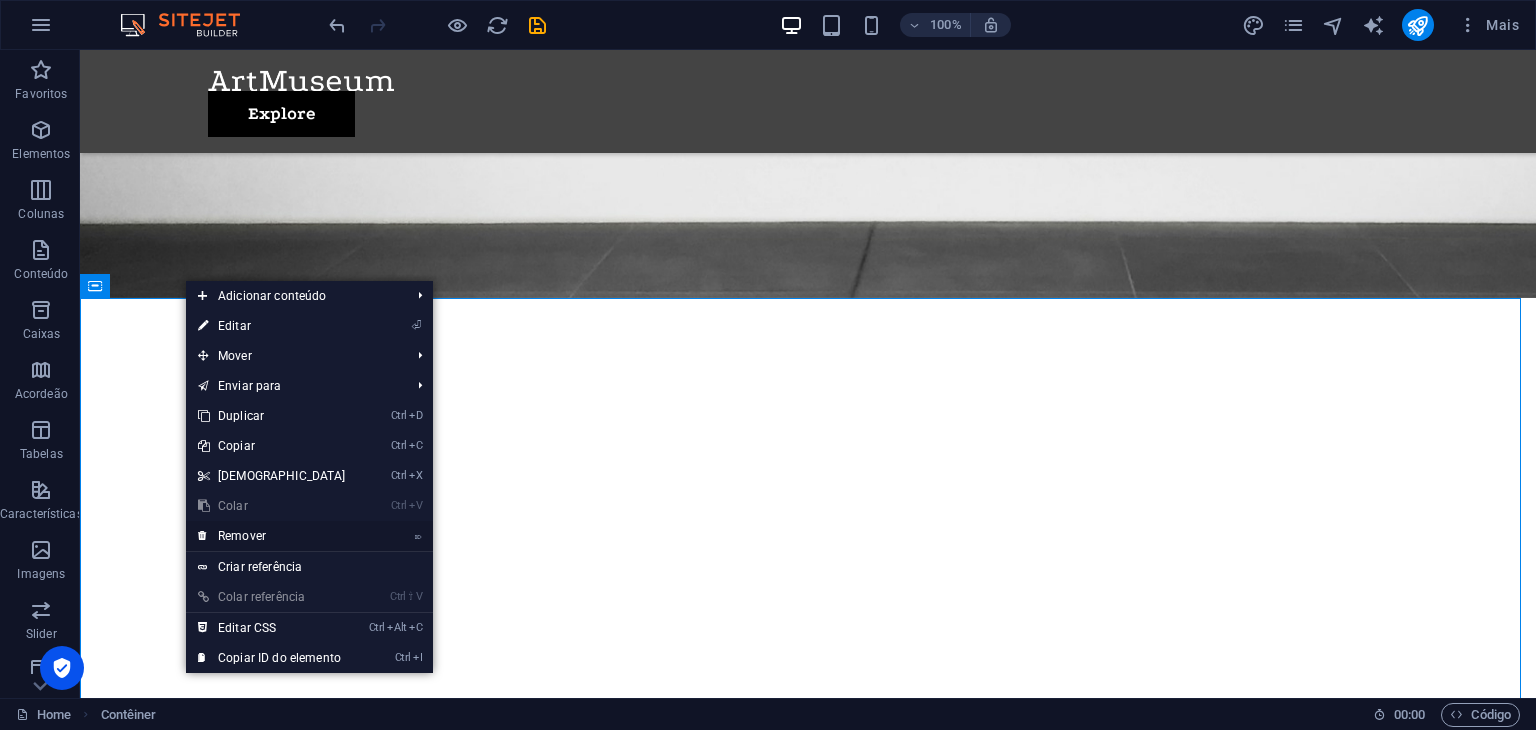 click on "⌦  Remover" at bounding box center [272, 536] 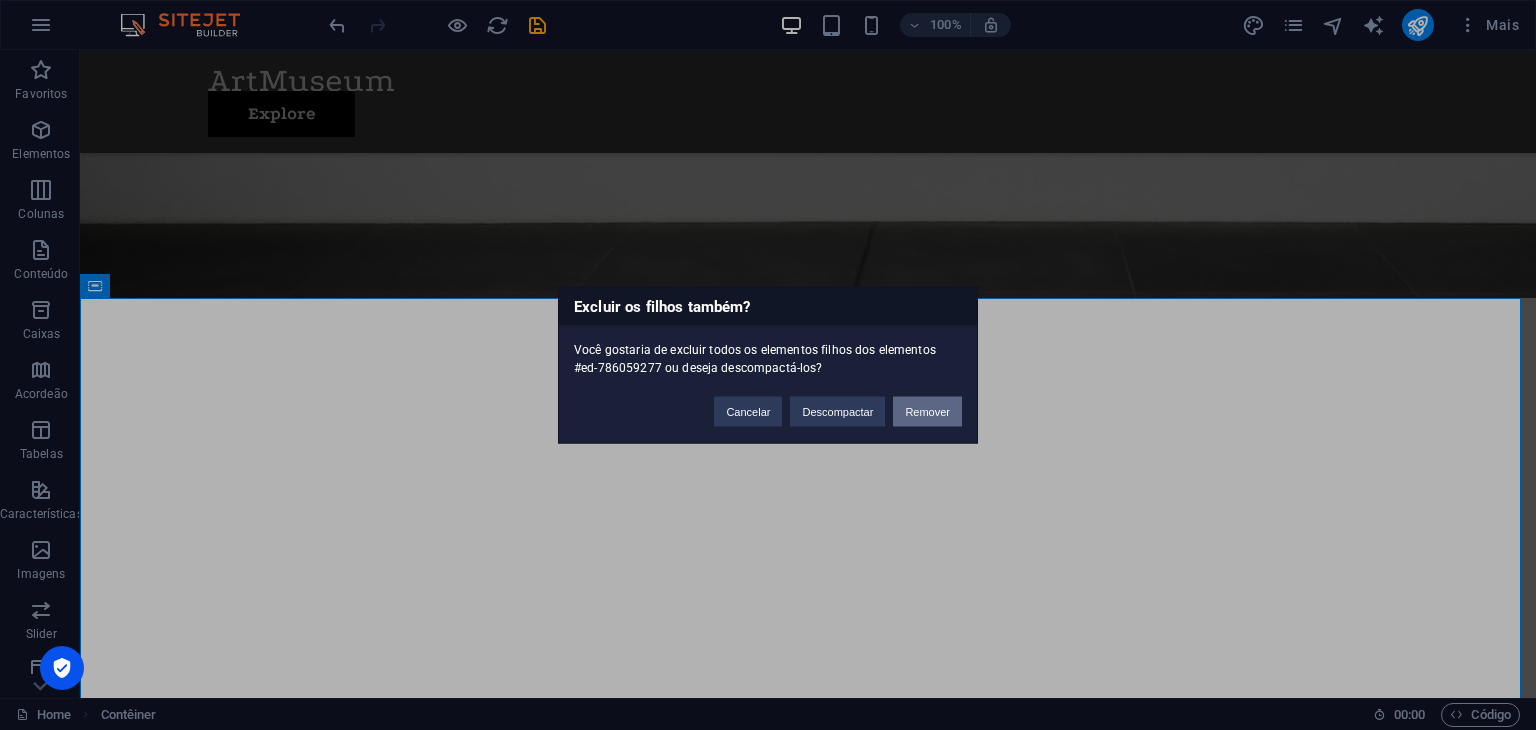 click on "Remover" at bounding box center [927, 412] 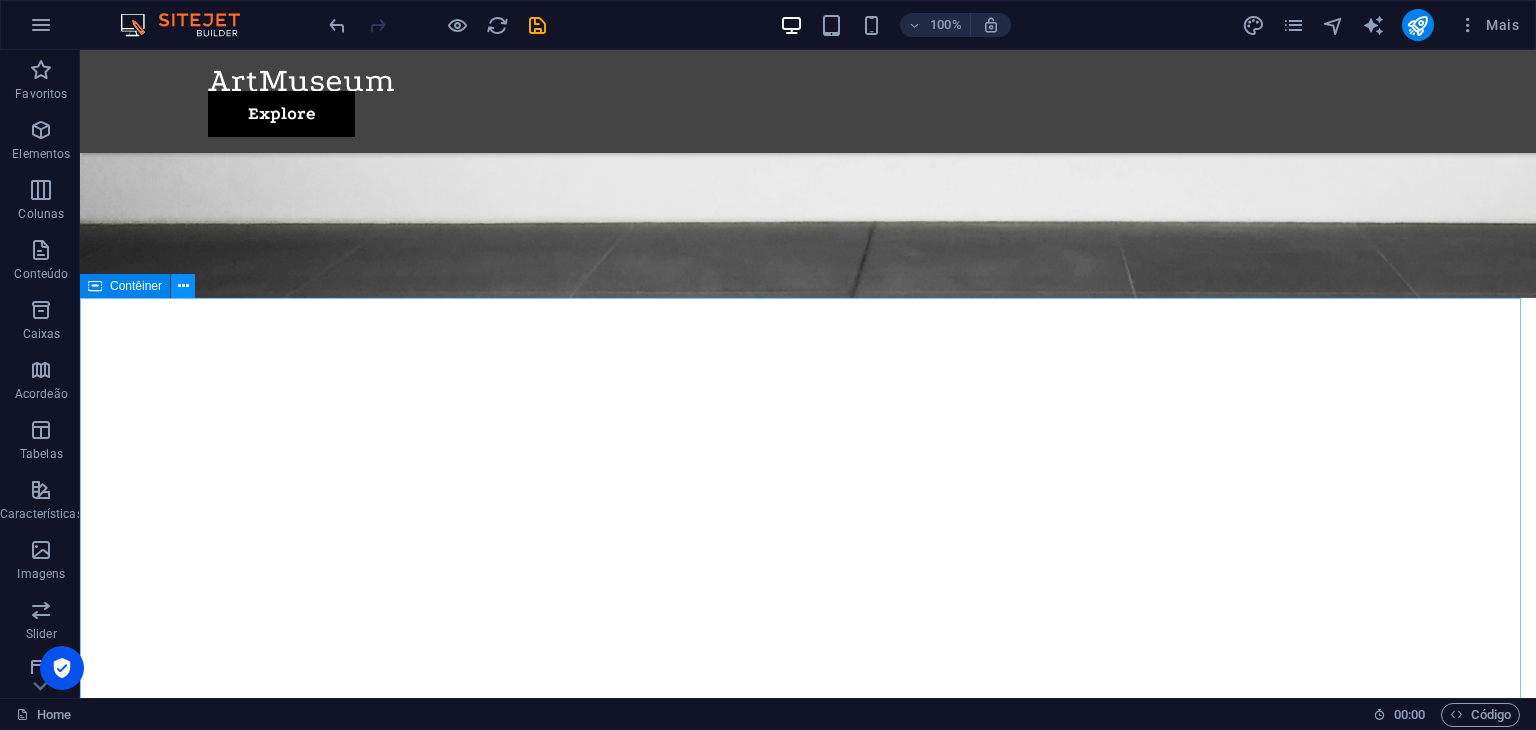 click at bounding box center (183, 286) 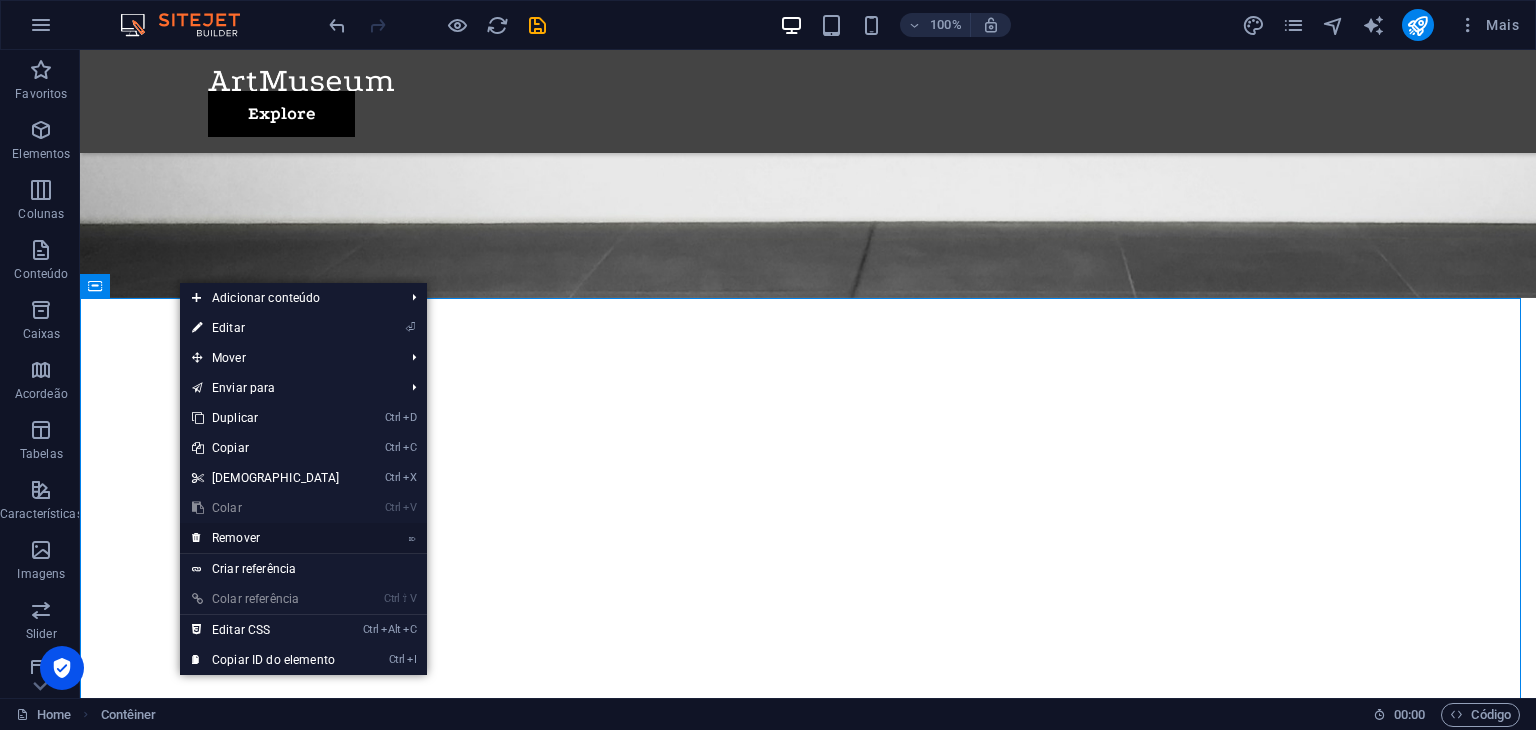 click on "⌦  Remover" at bounding box center (266, 538) 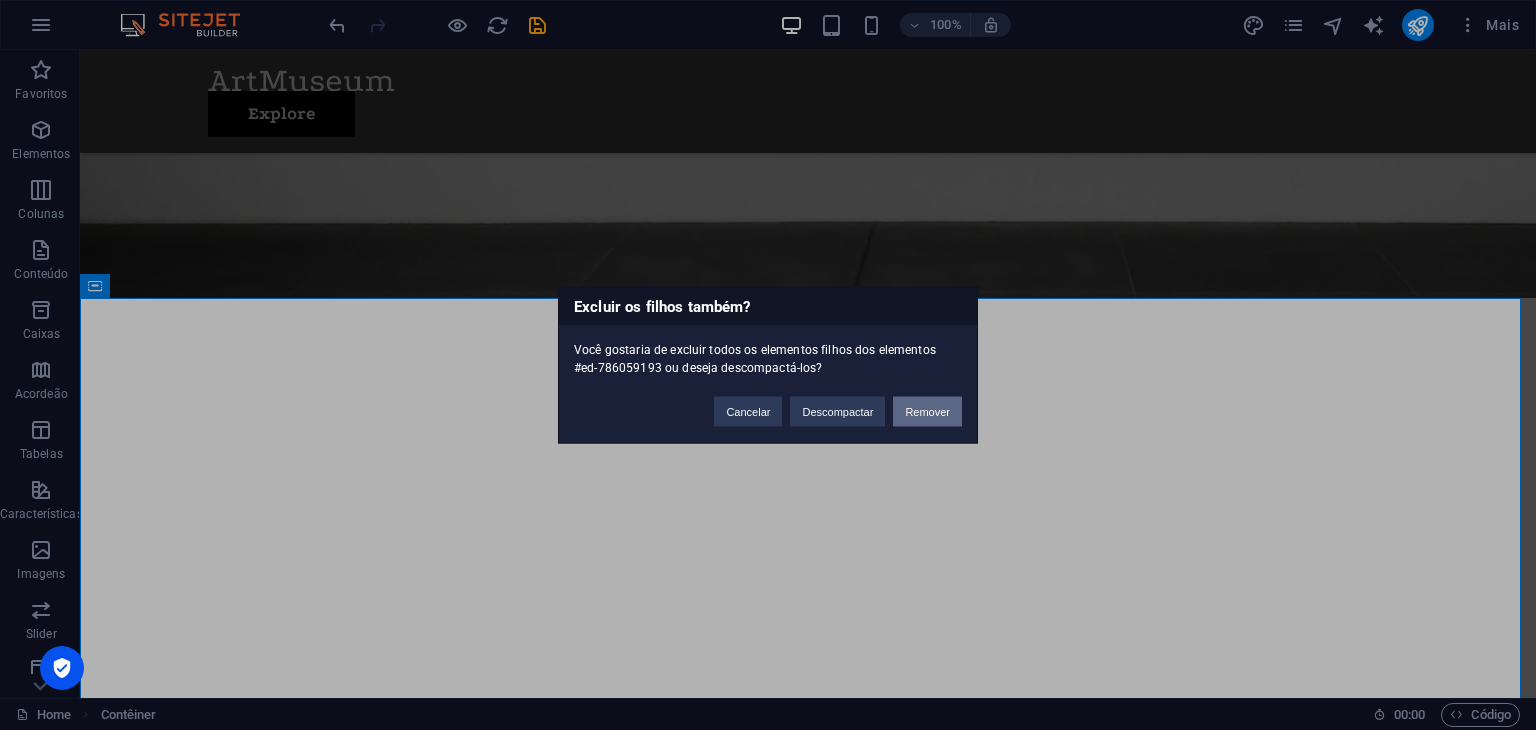 click on "Remover" at bounding box center [927, 412] 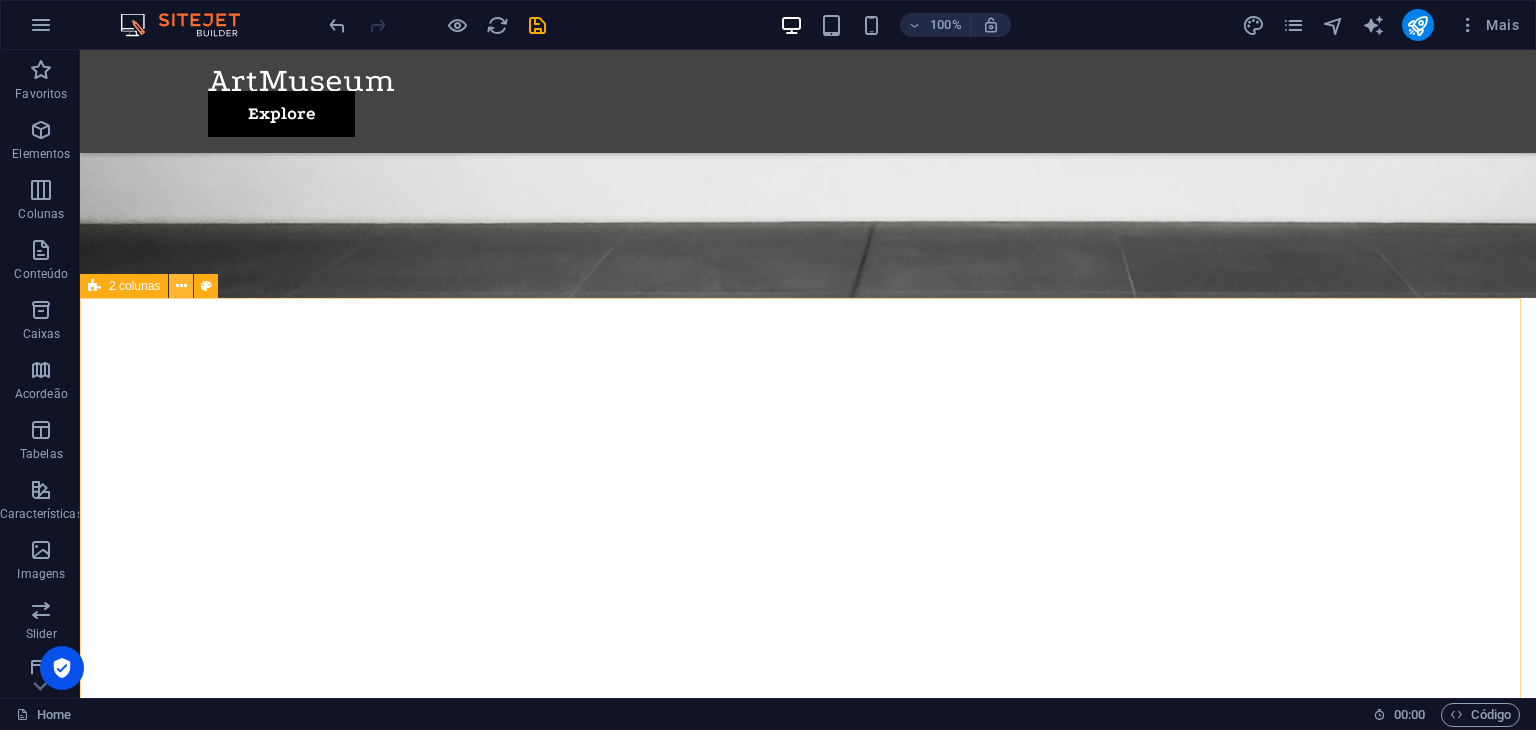 click at bounding box center (181, 286) 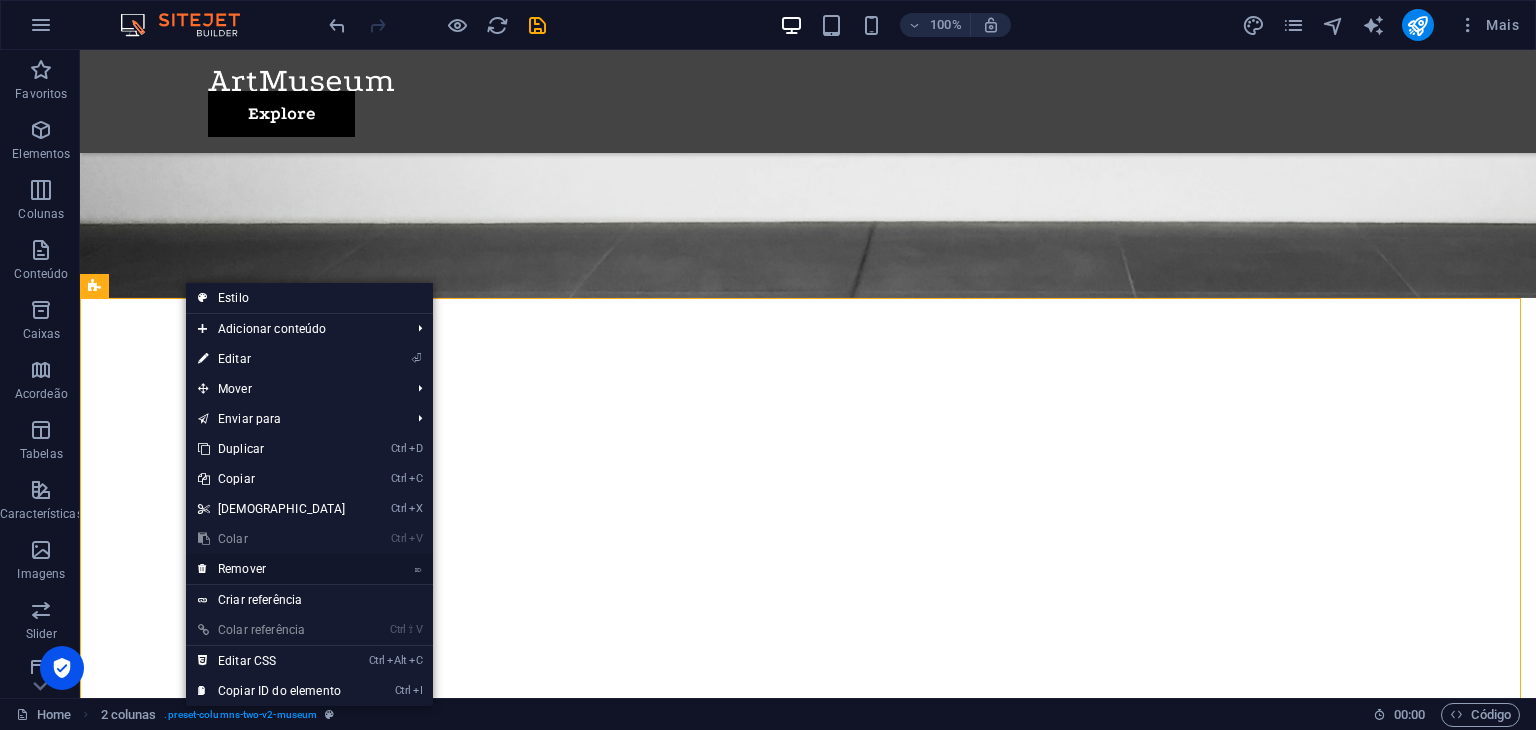 click on "⌦  Remover" at bounding box center [272, 569] 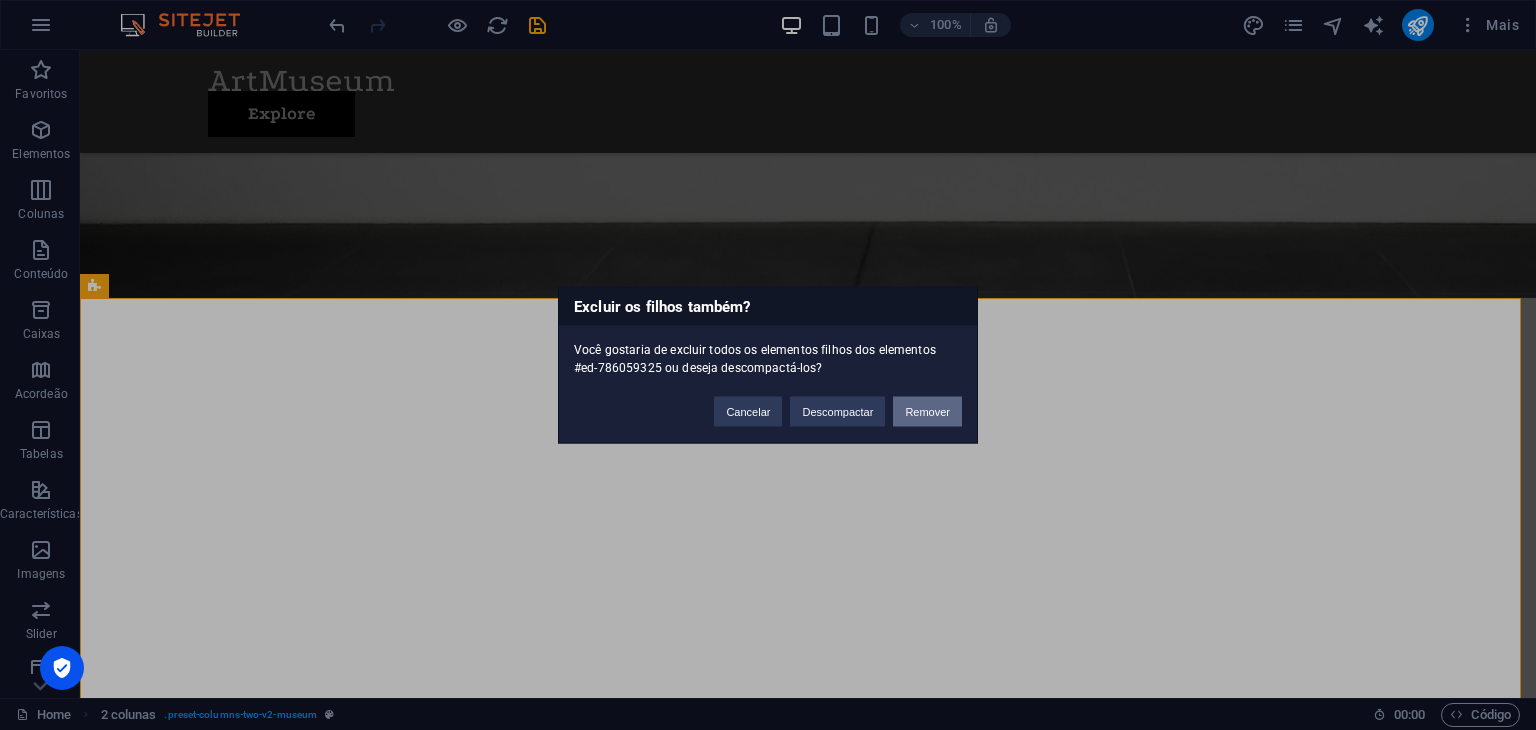 click on "Remover" at bounding box center (927, 412) 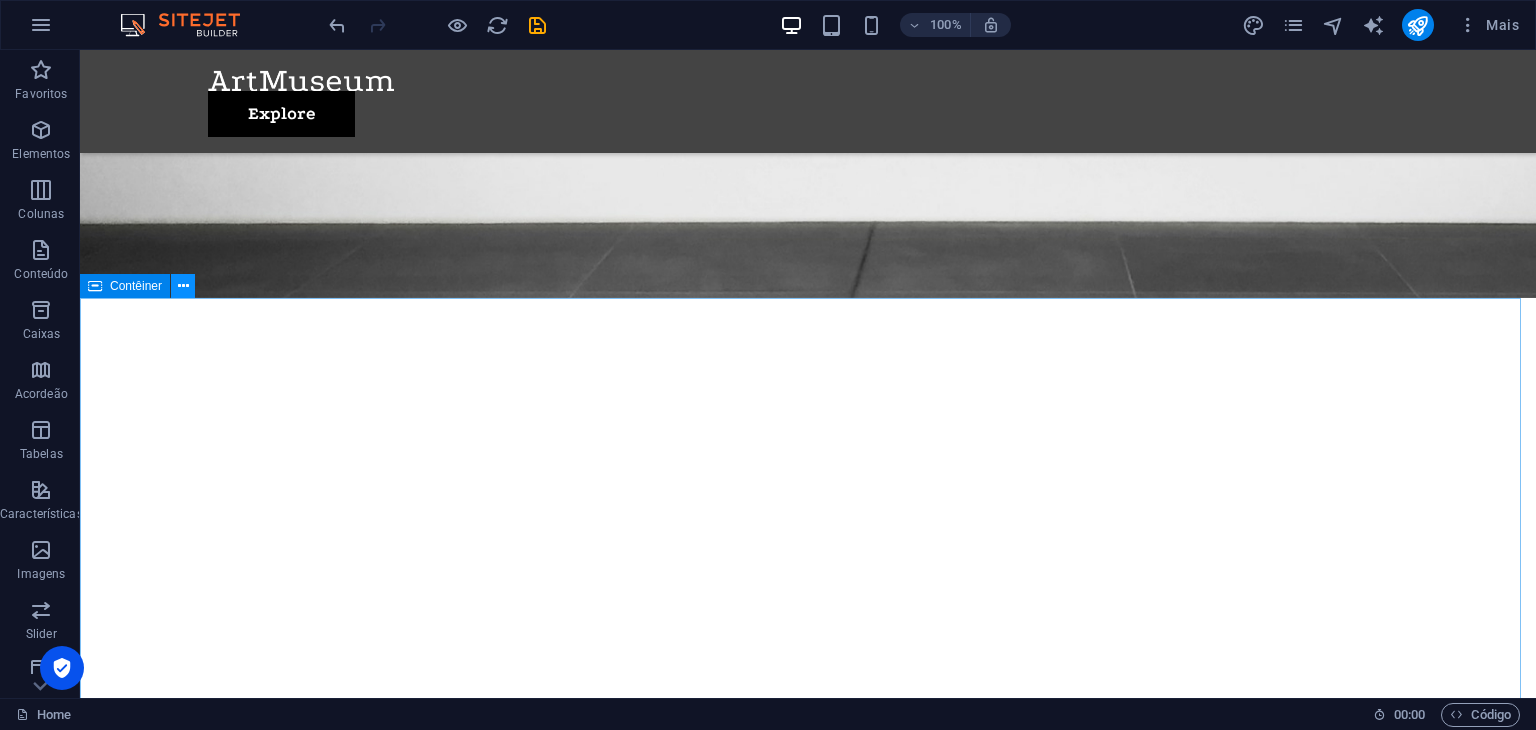 click at bounding box center (183, 286) 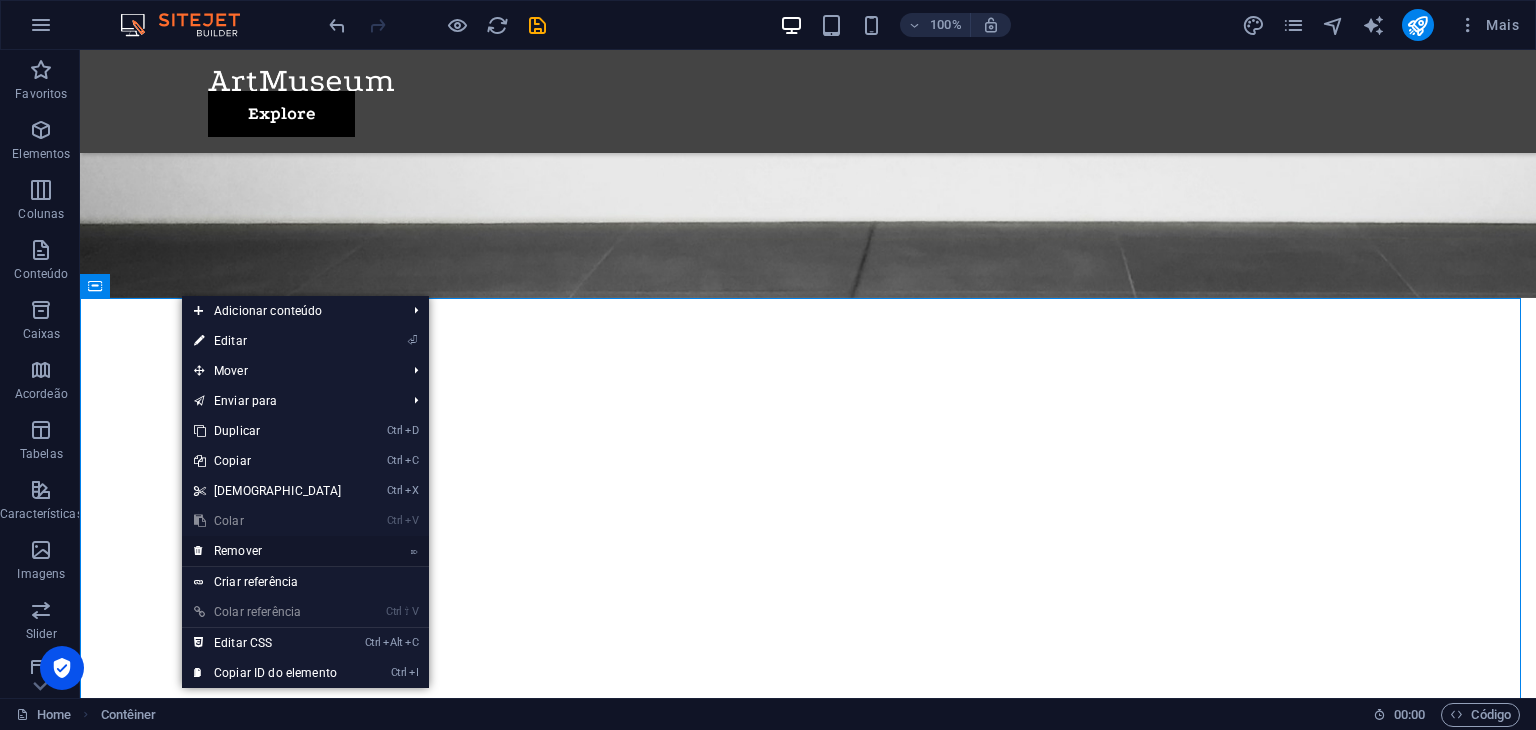 click on "⌦  Remover" at bounding box center (268, 551) 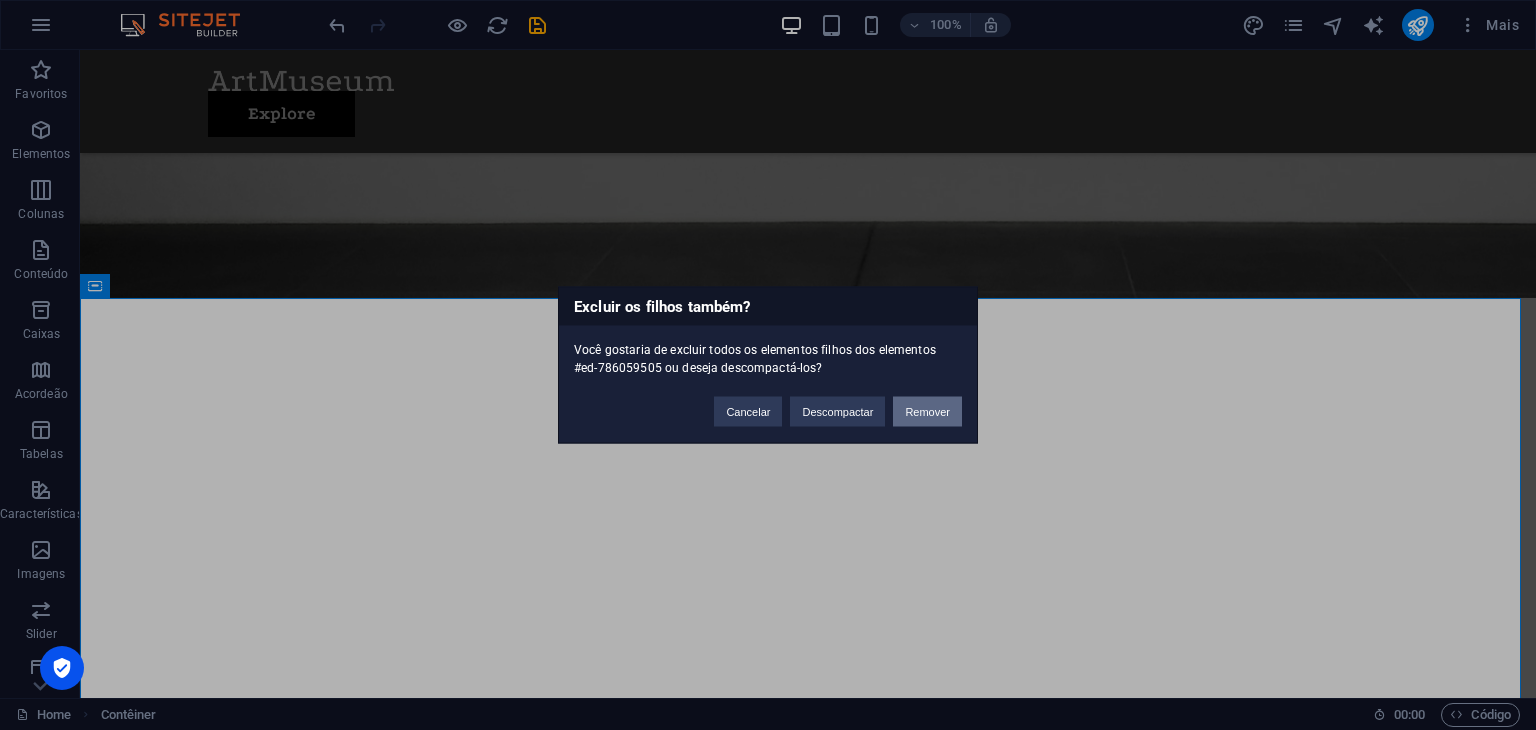 click on "Remover" at bounding box center [927, 412] 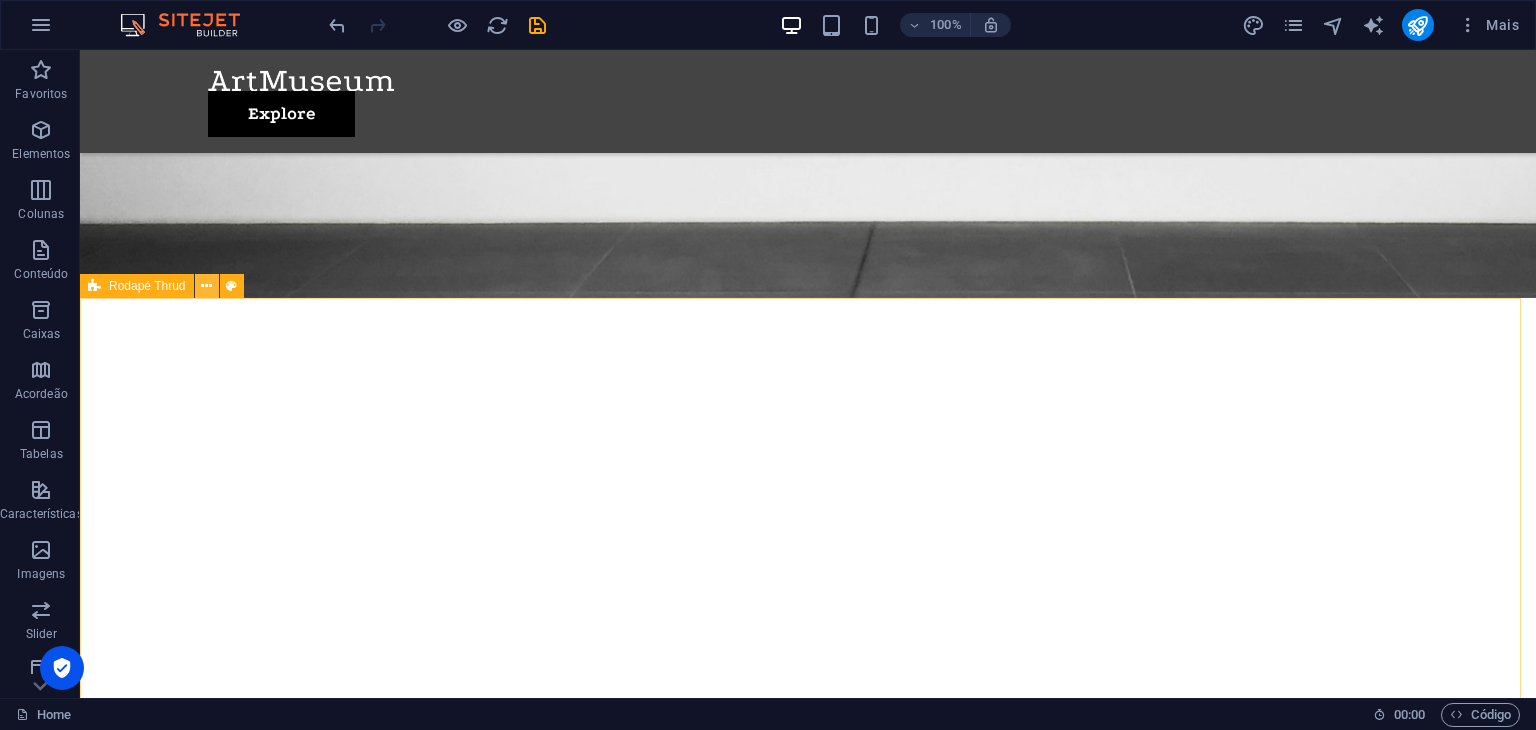 click at bounding box center (206, 286) 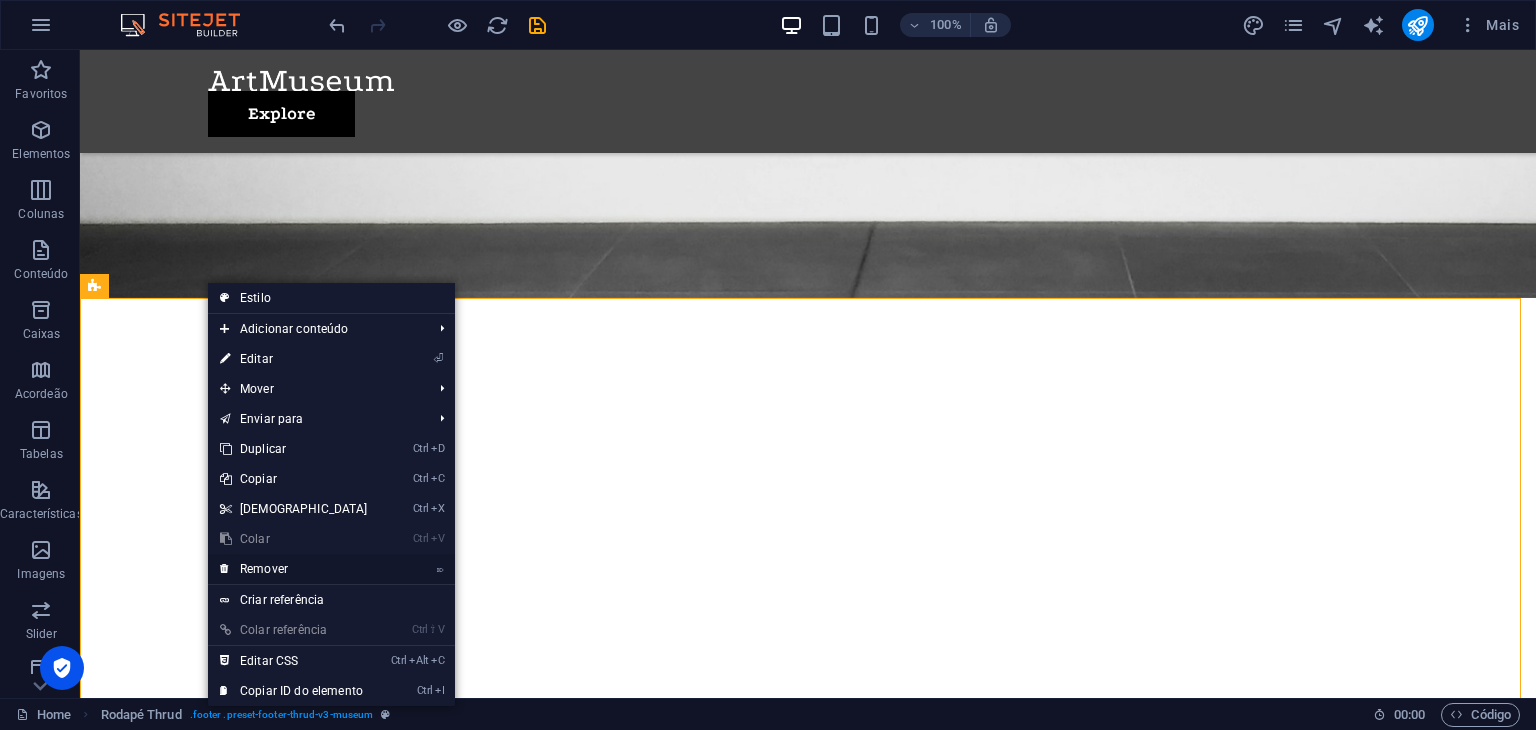 click on "⌦  Remover" at bounding box center [294, 569] 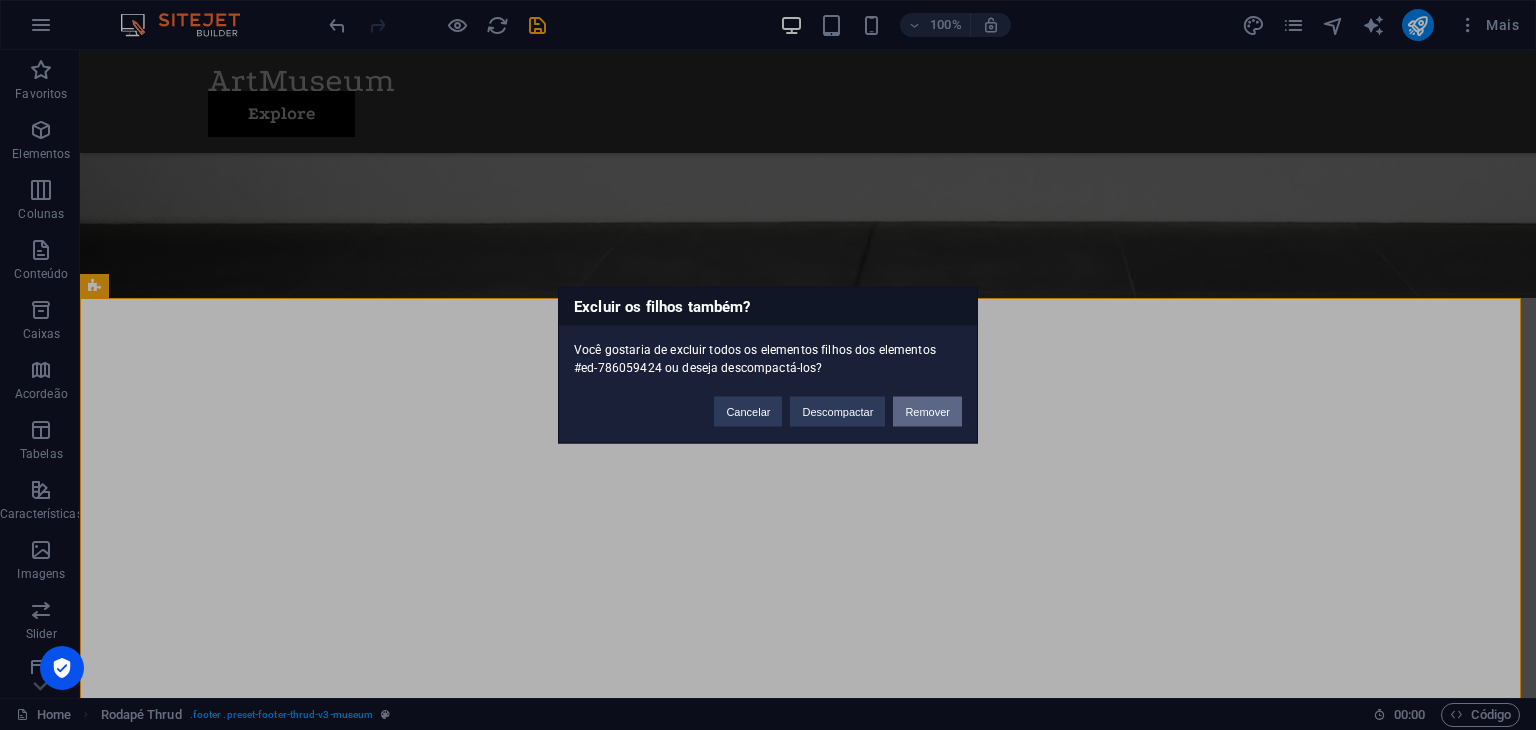 click on "Remover" at bounding box center [927, 412] 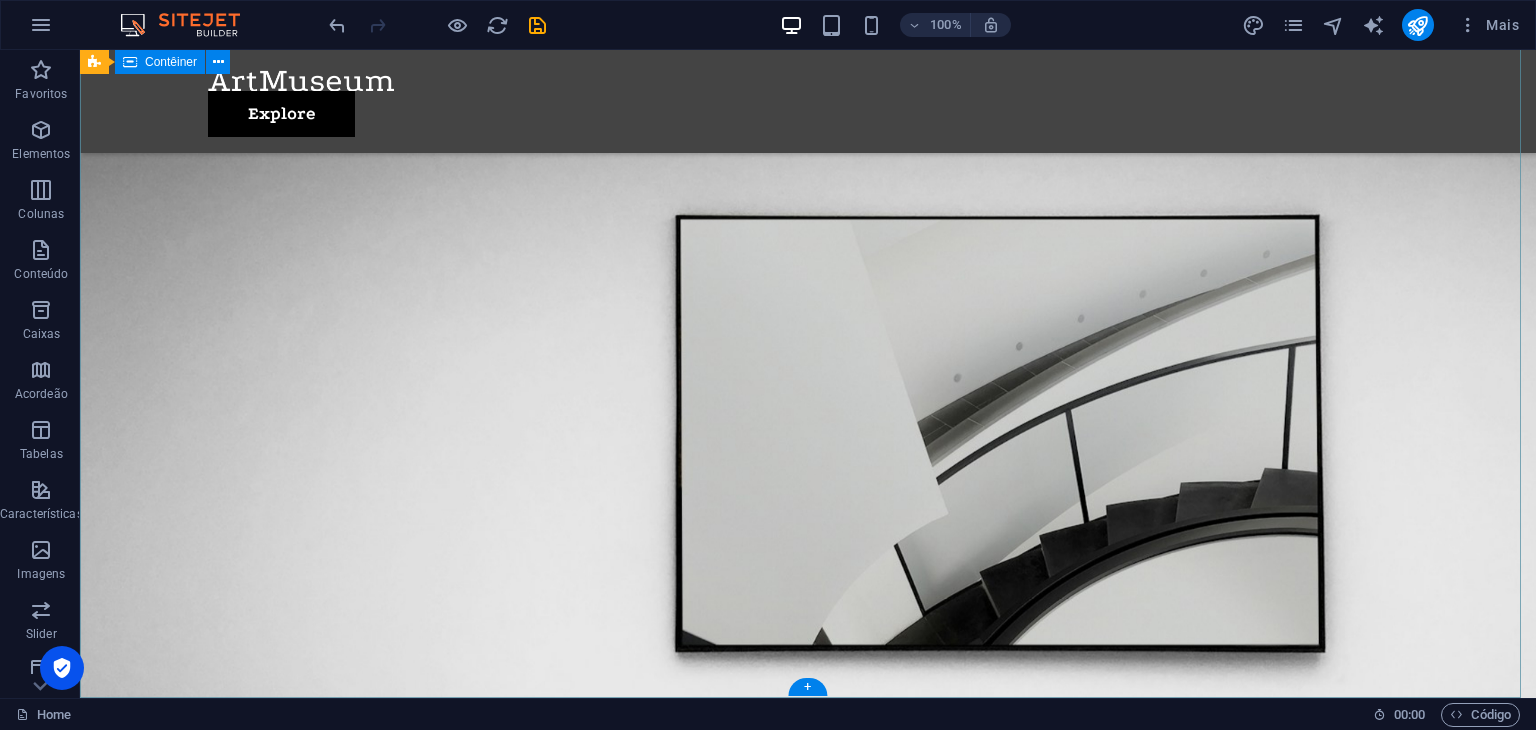 scroll, scrollTop: 0, scrollLeft: 0, axis: both 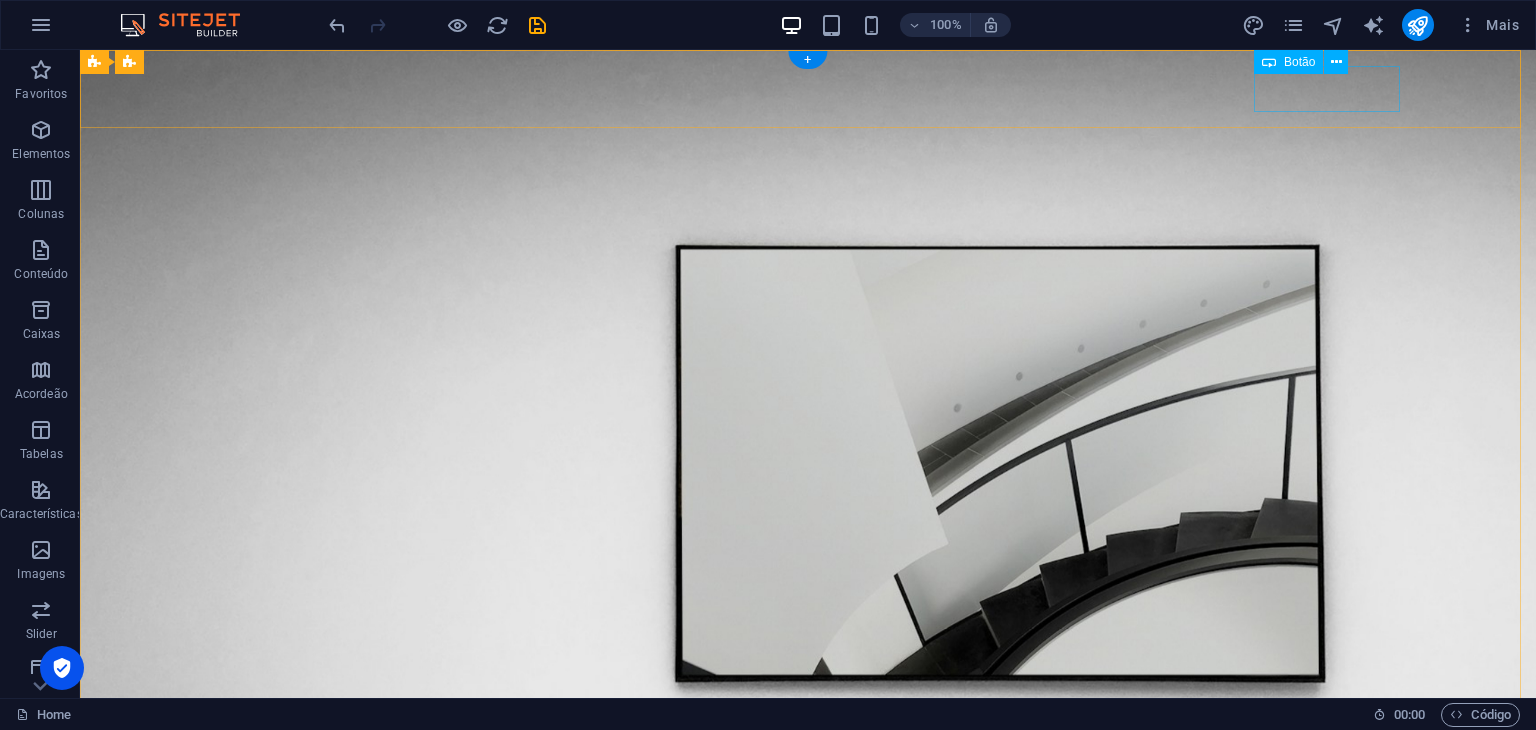 click on "Explore" at bounding box center (808, 962) 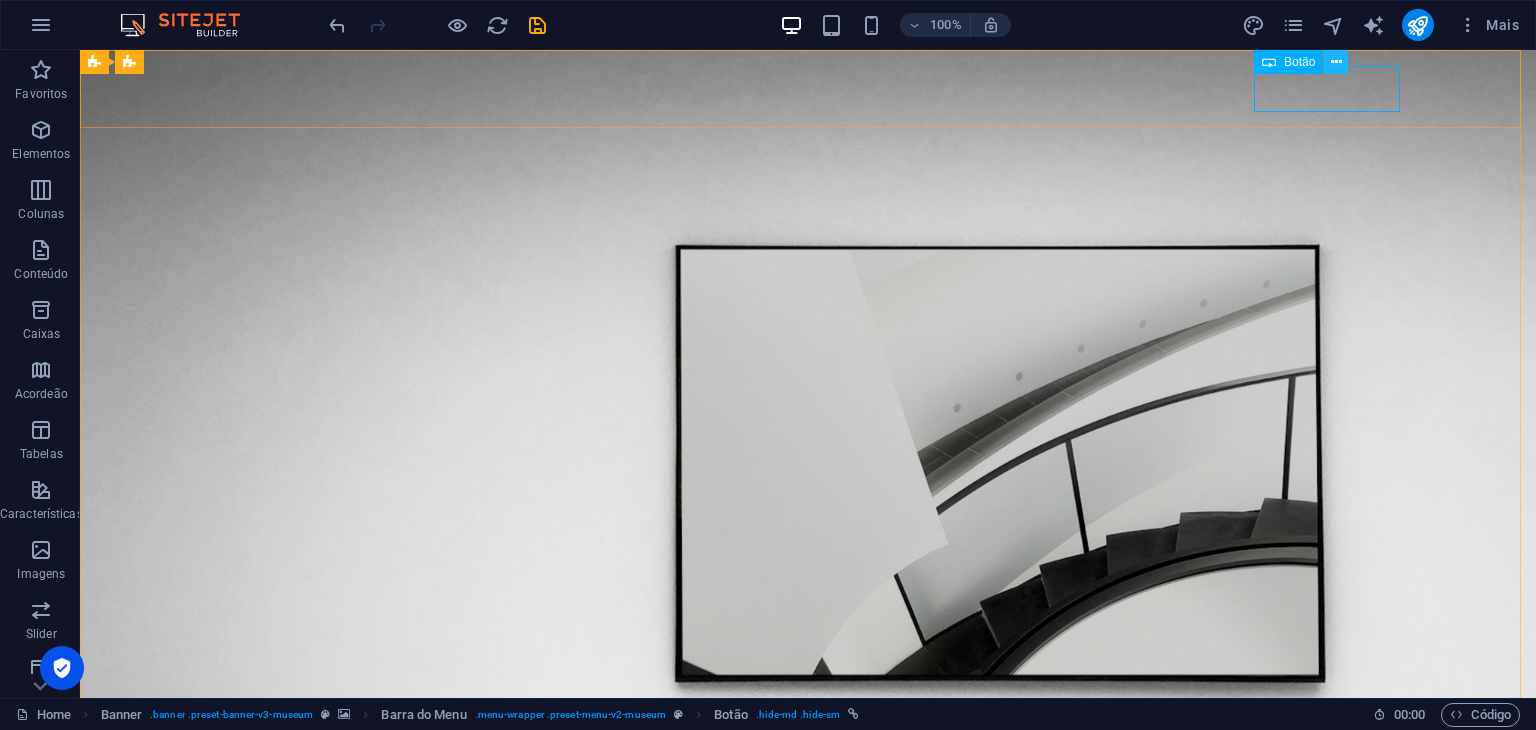 click at bounding box center [1336, 62] 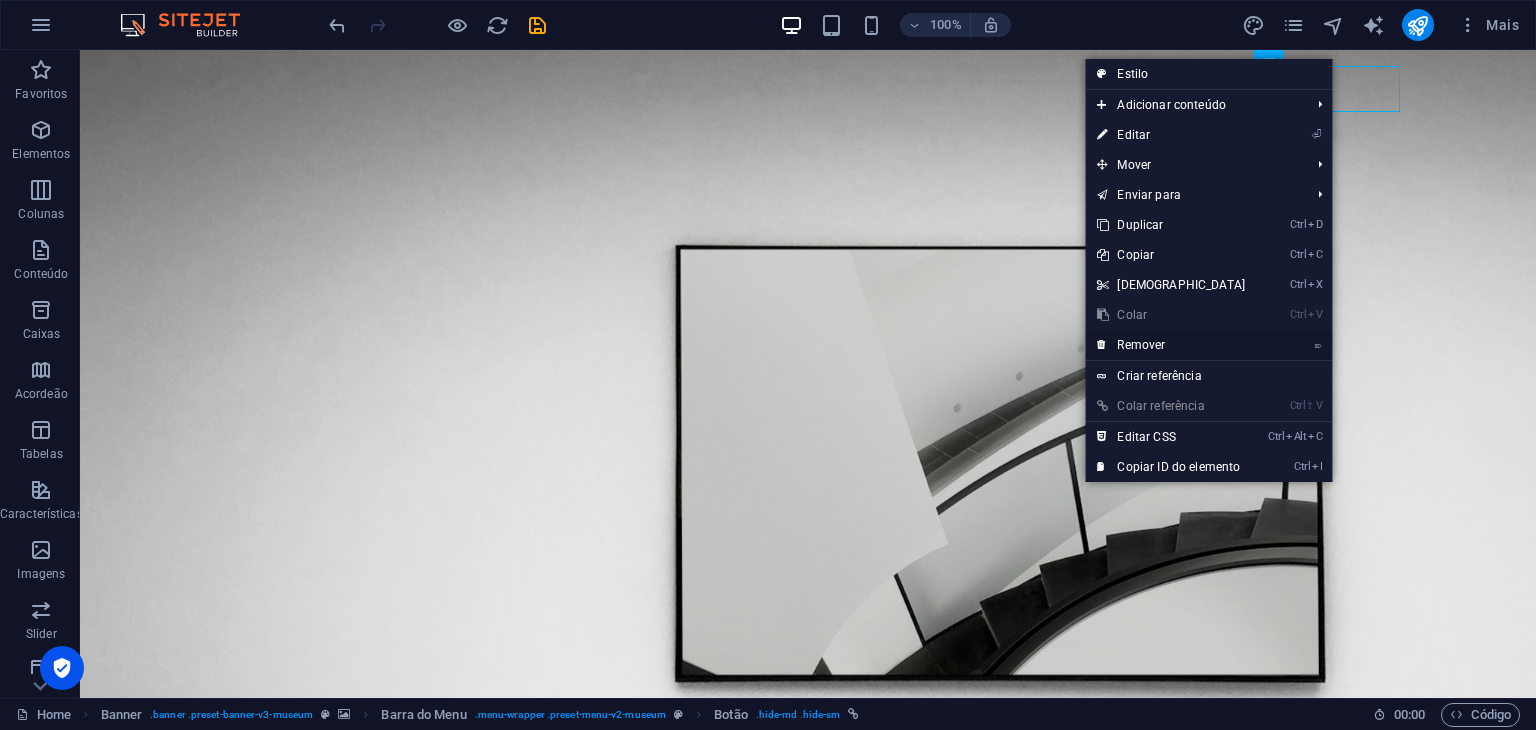 click on "⌦  Remover" at bounding box center (1171, 345) 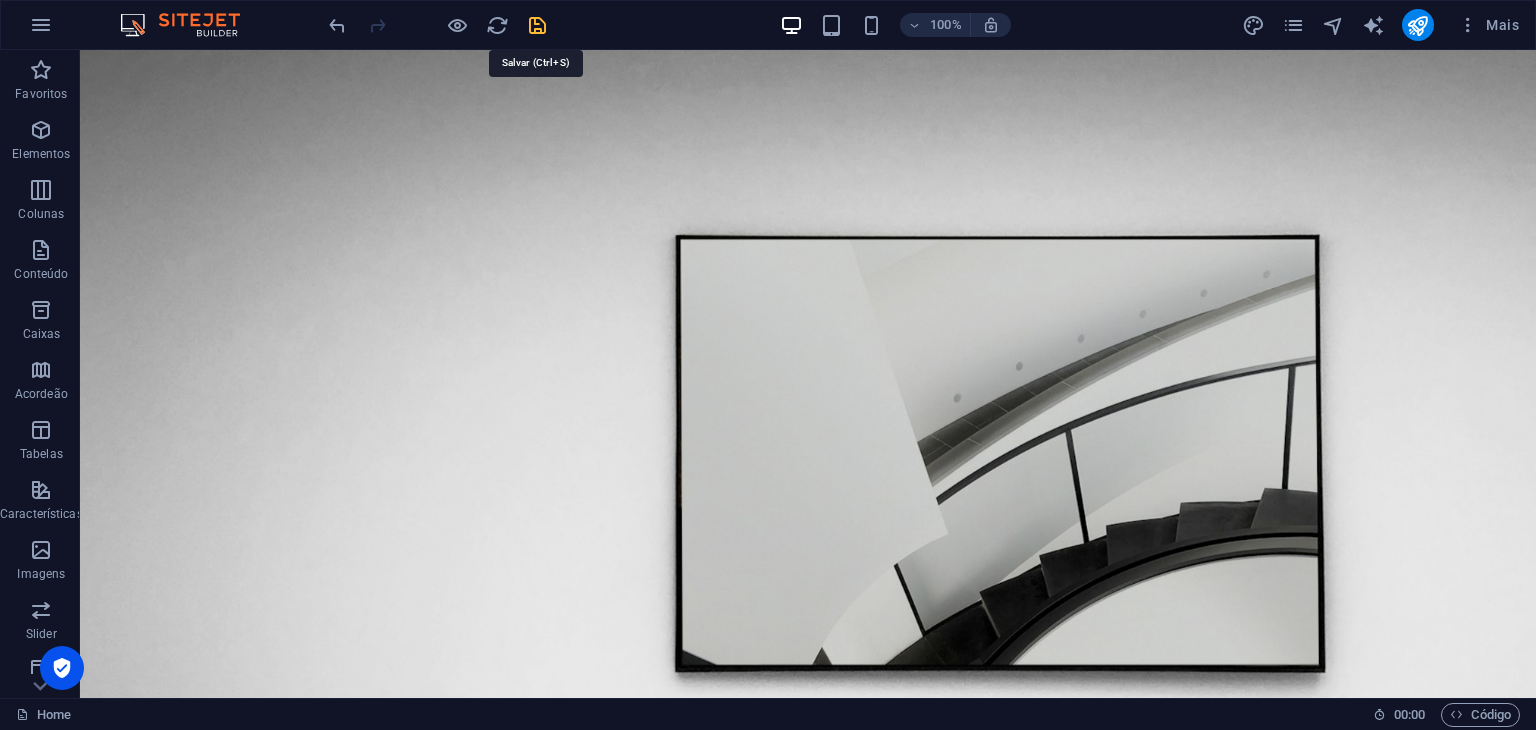 click at bounding box center [537, 25] 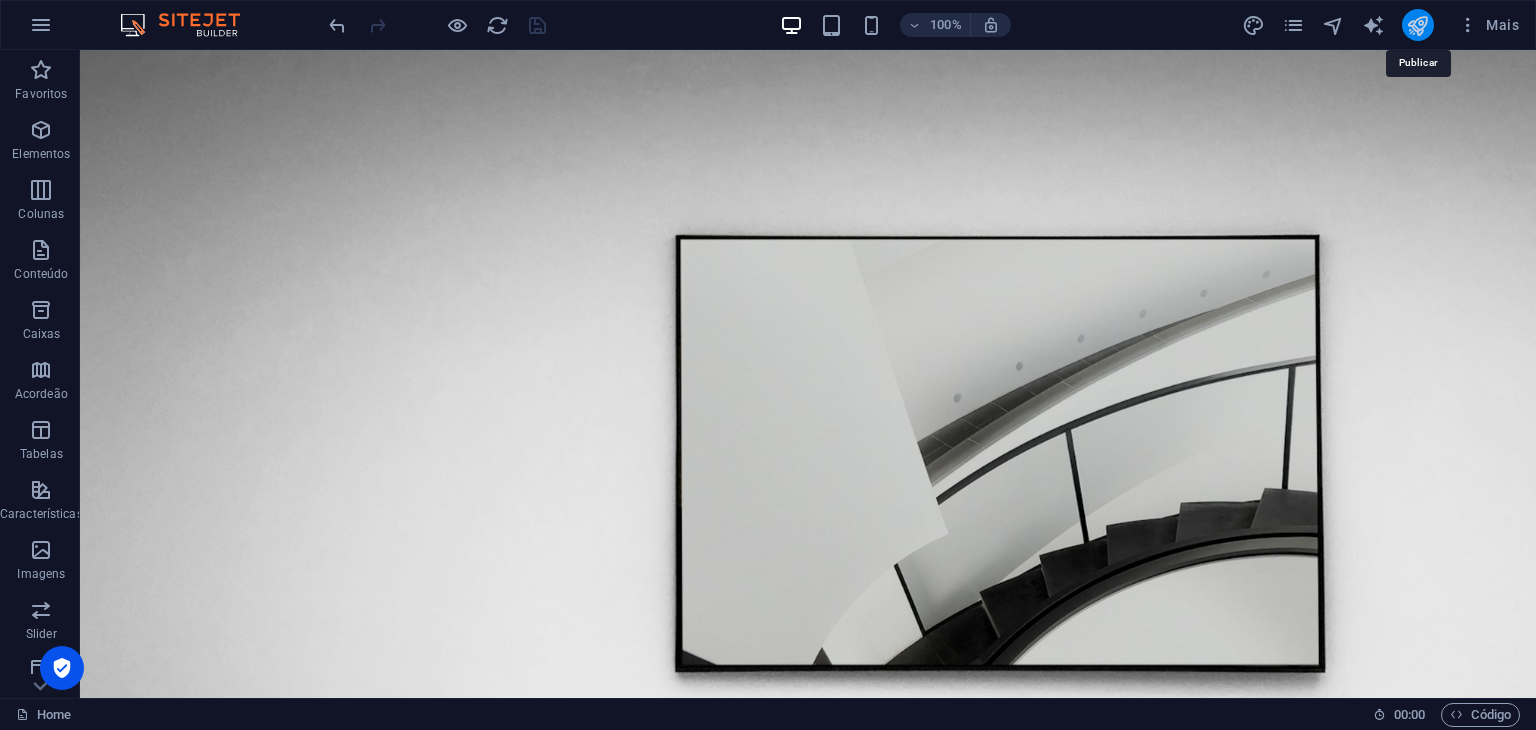 click at bounding box center (1417, 25) 